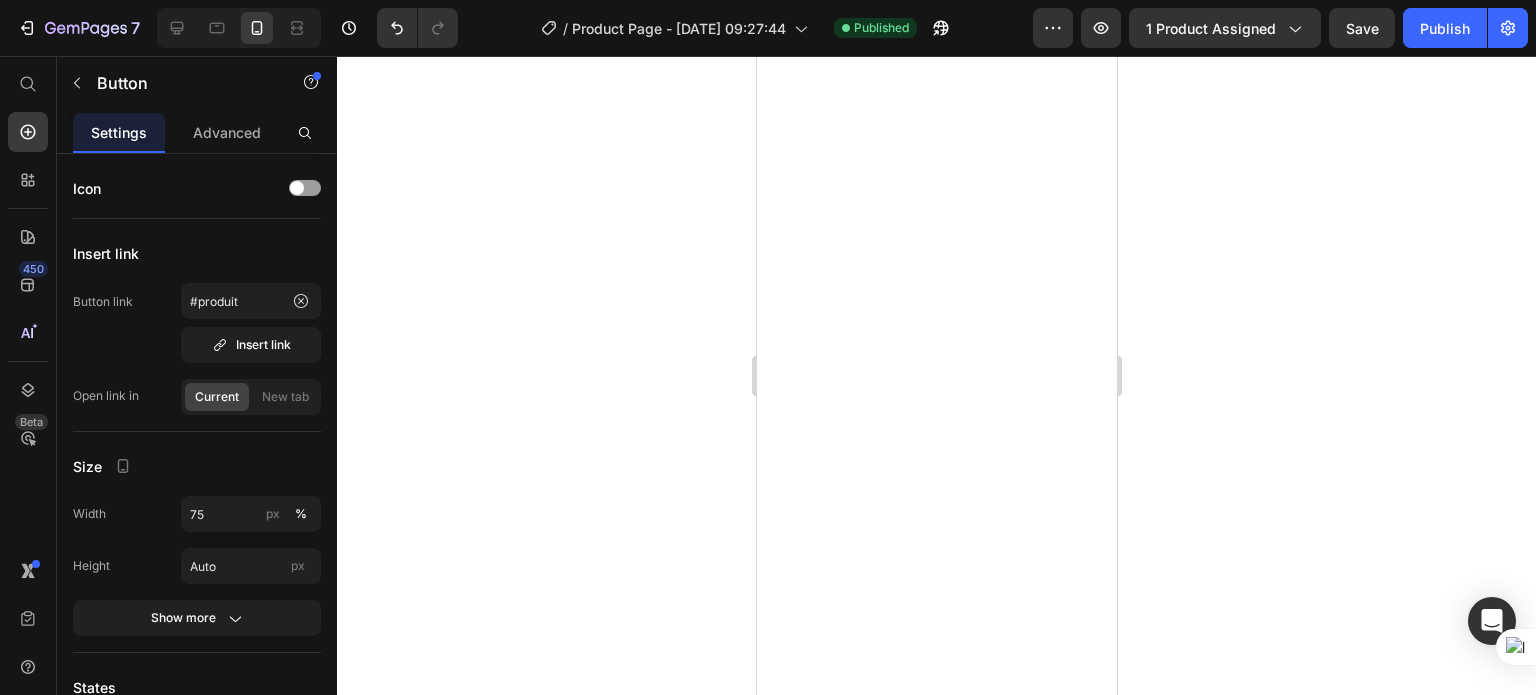 scroll, scrollTop: 0, scrollLeft: 0, axis: both 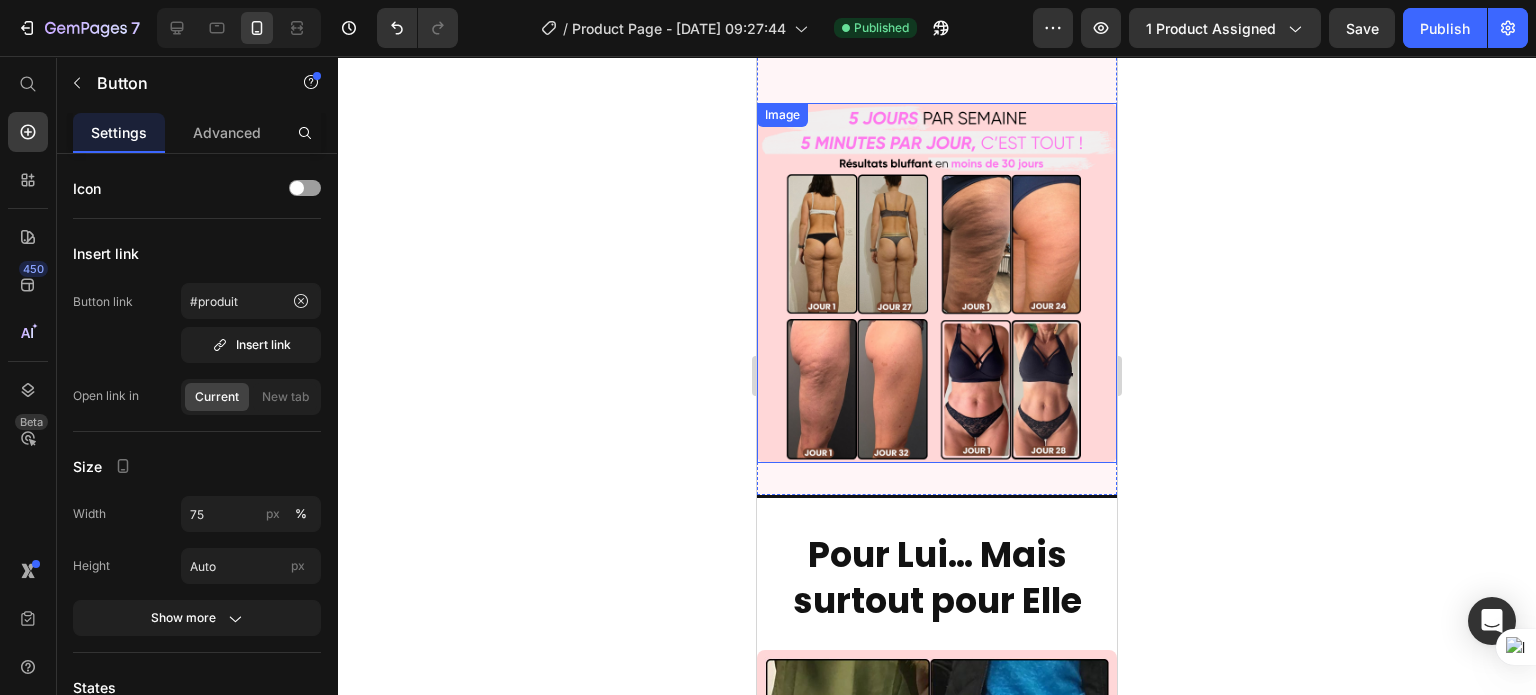 click at bounding box center [936, 283] 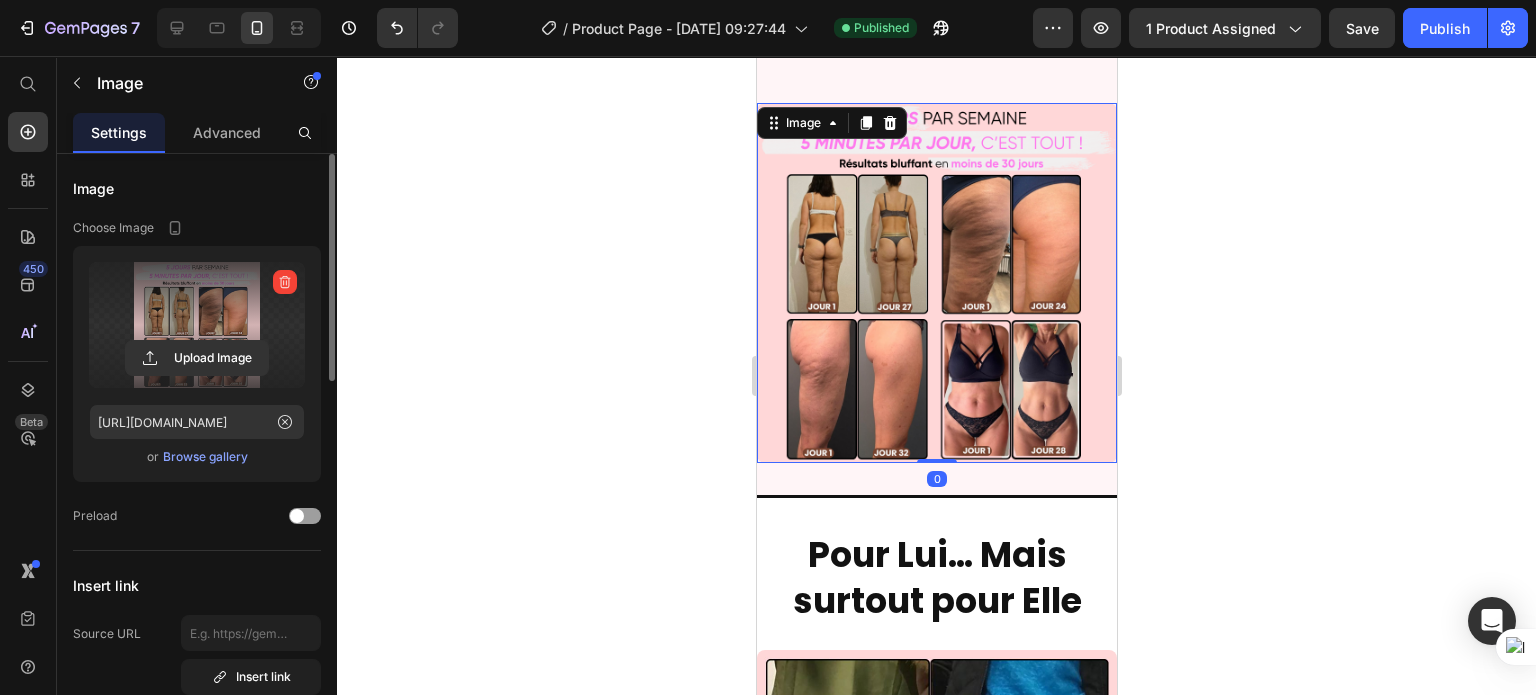 click at bounding box center [197, 325] 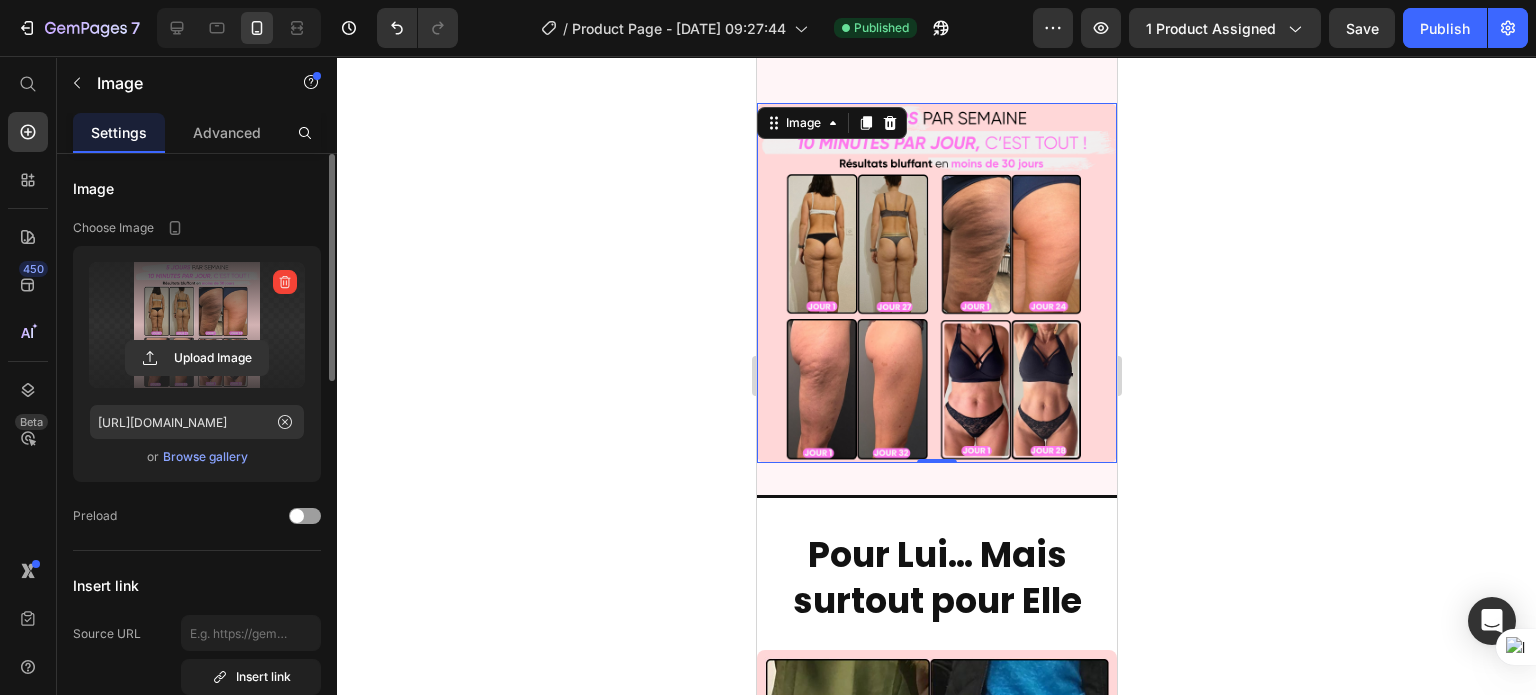 click at bounding box center [197, 325] 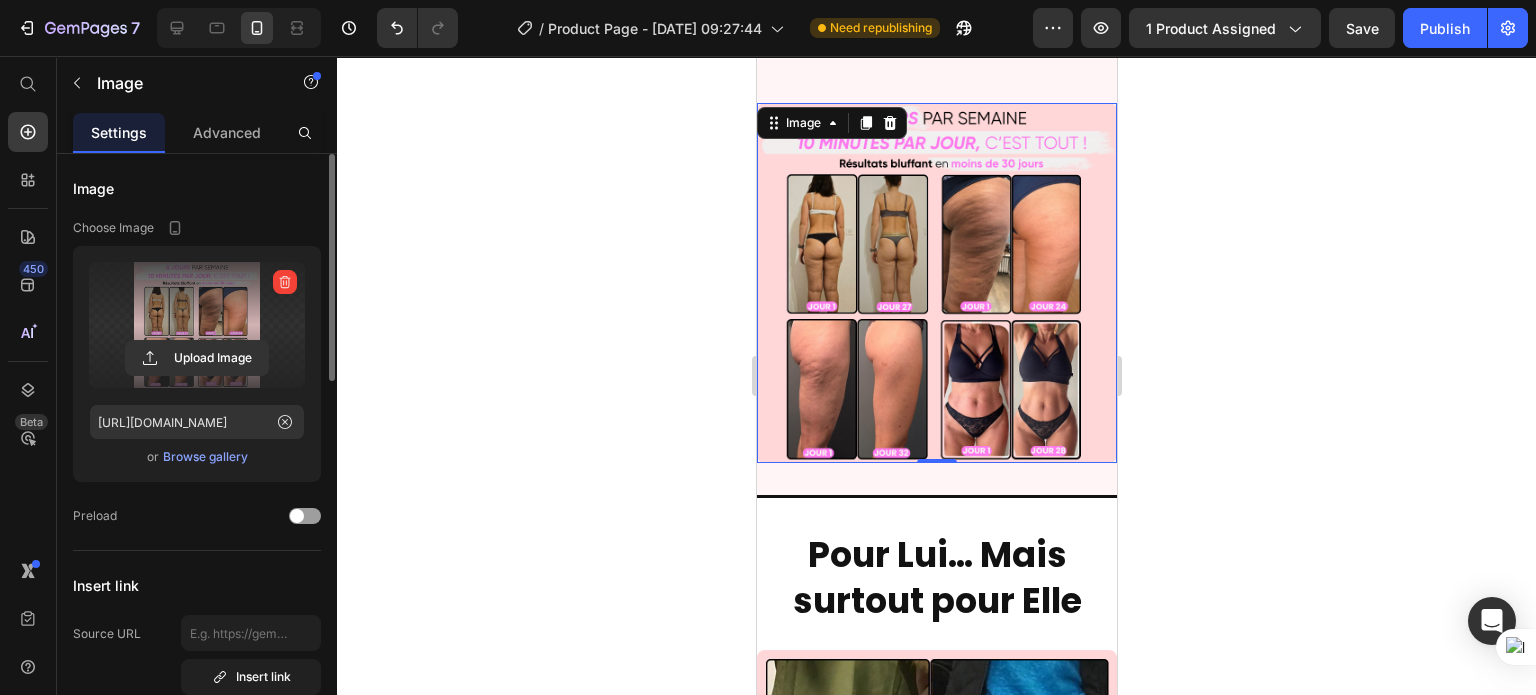 click at bounding box center (197, 325) 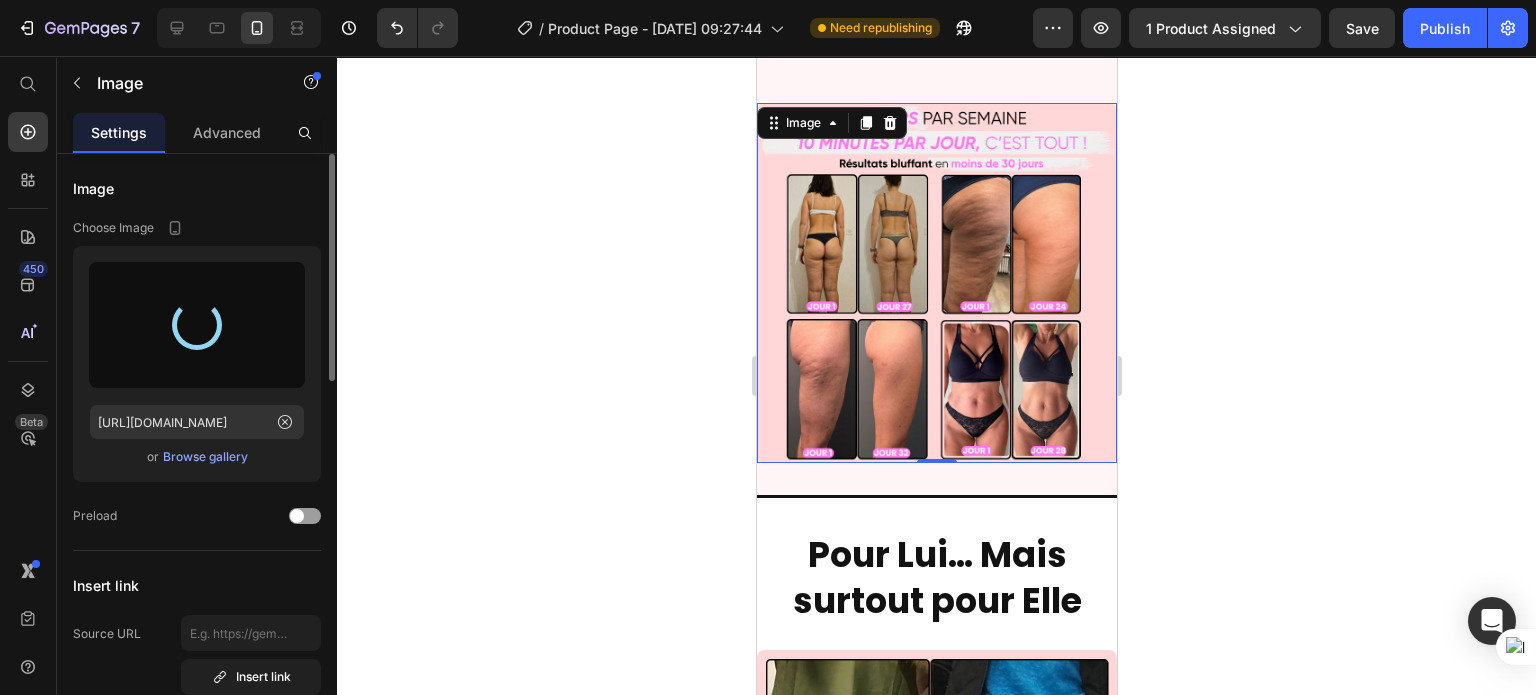 type on "[URL][DOMAIN_NAME]" 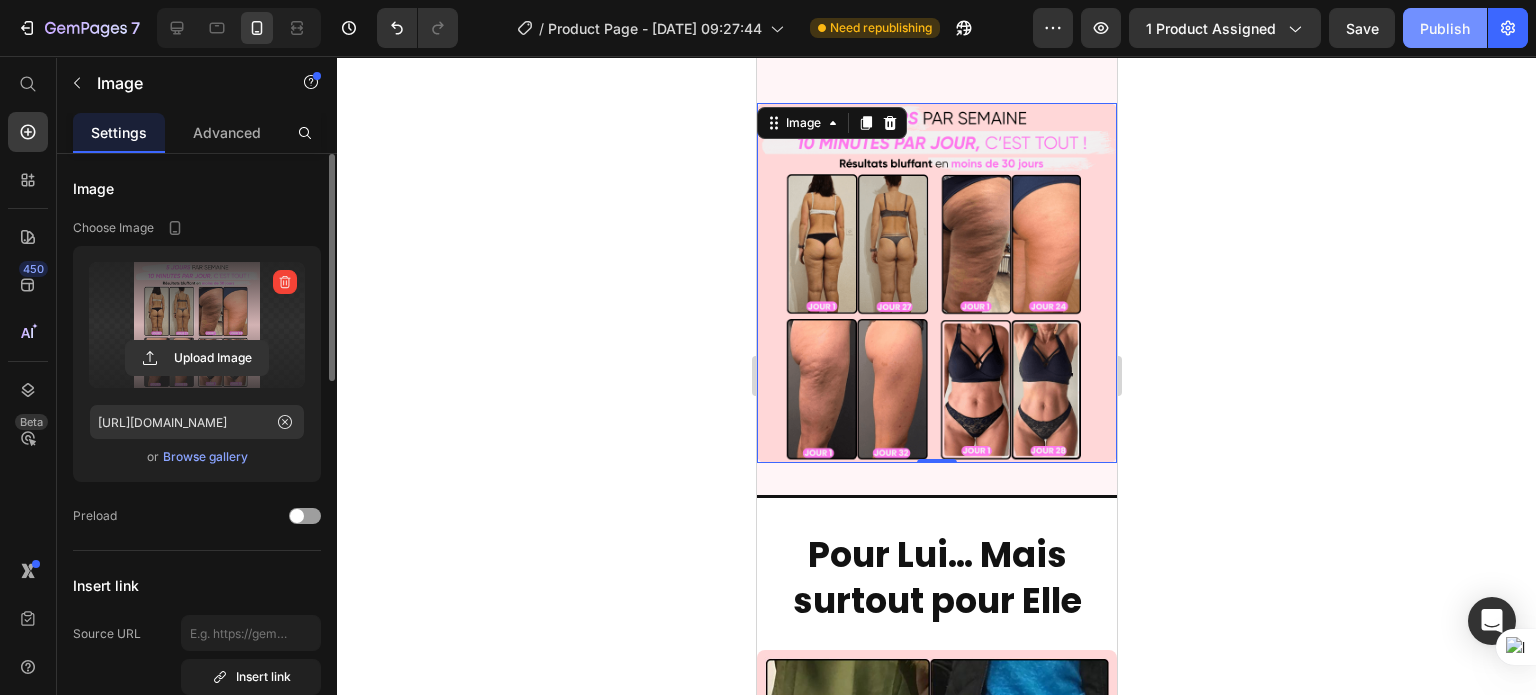 click on "Publish" 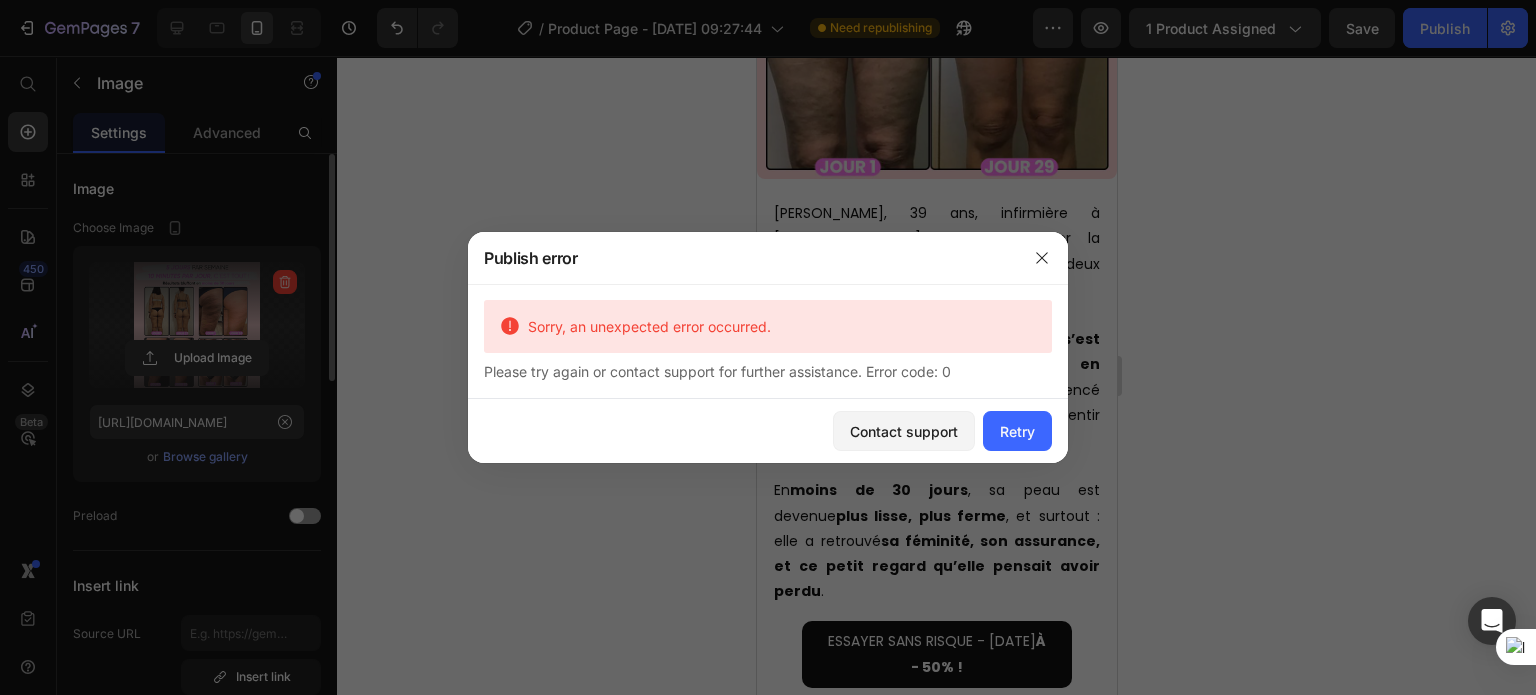scroll, scrollTop: 11859, scrollLeft: 0, axis: vertical 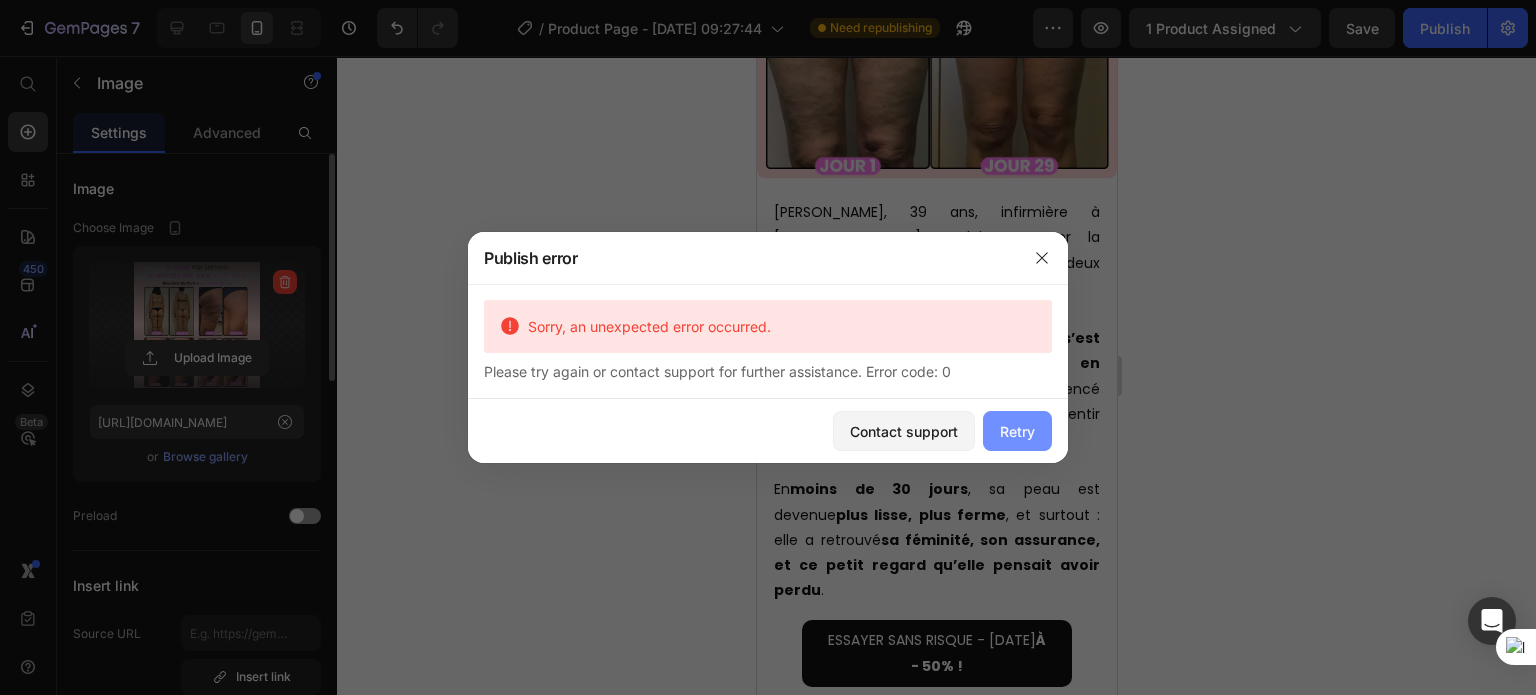 click on "Retry" at bounding box center [1017, 431] 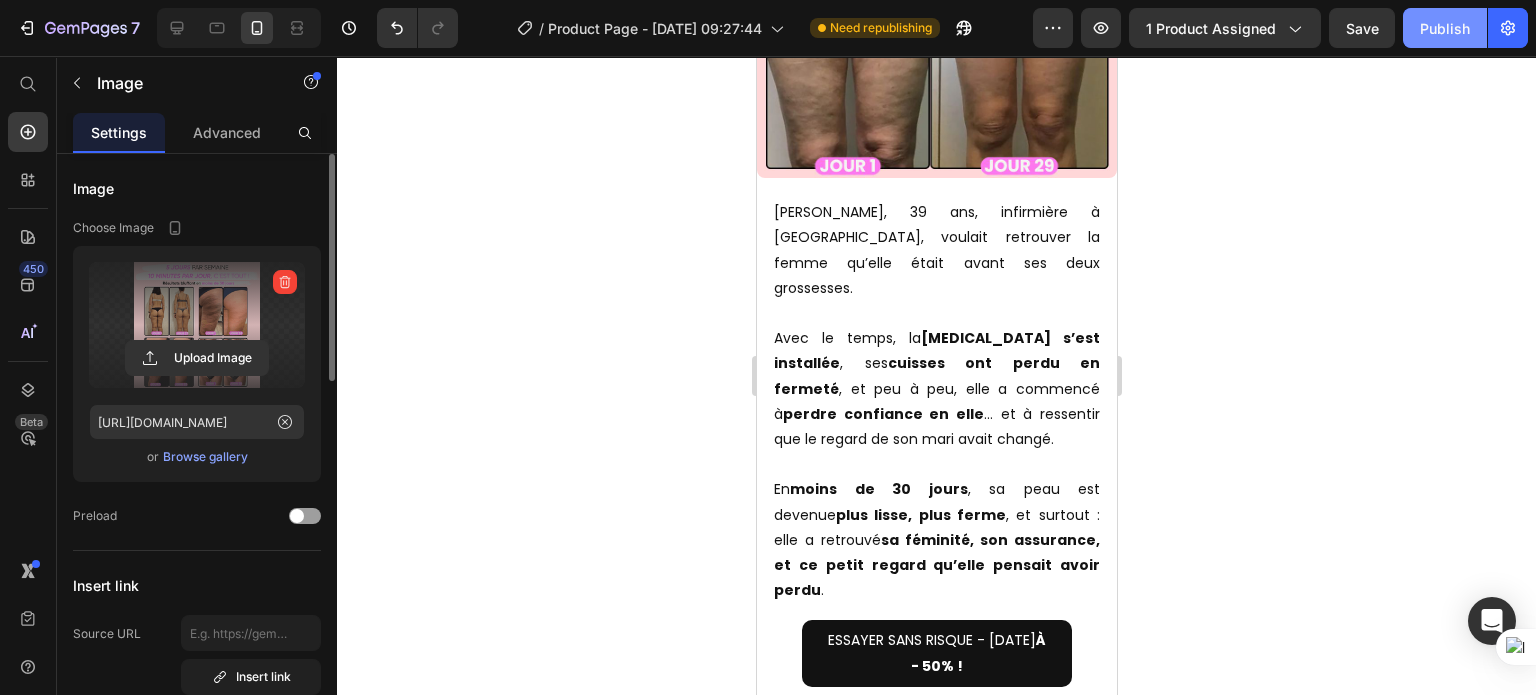 click on "Publish" at bounding box center (1445, 28) 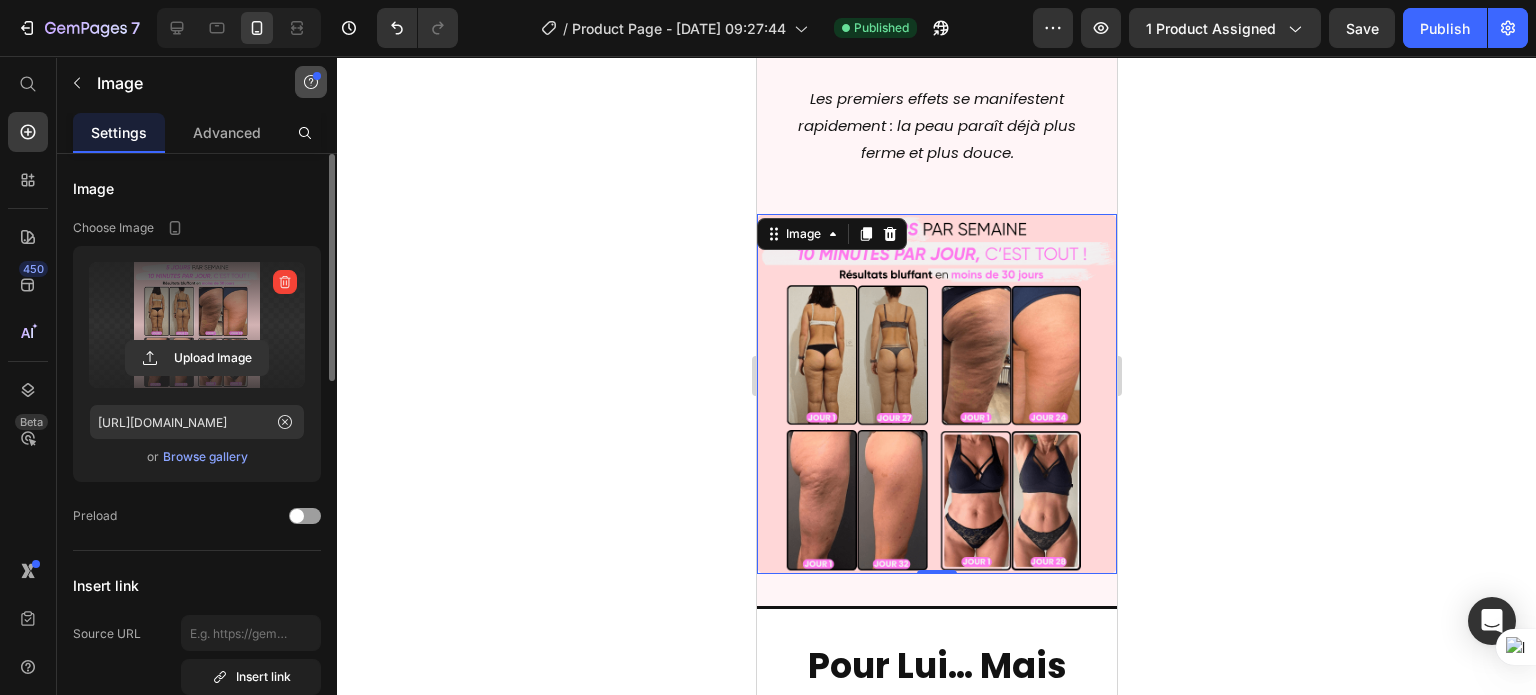 scroll, scrollTop: 10872, scrollLeft: 0, axis: vertical 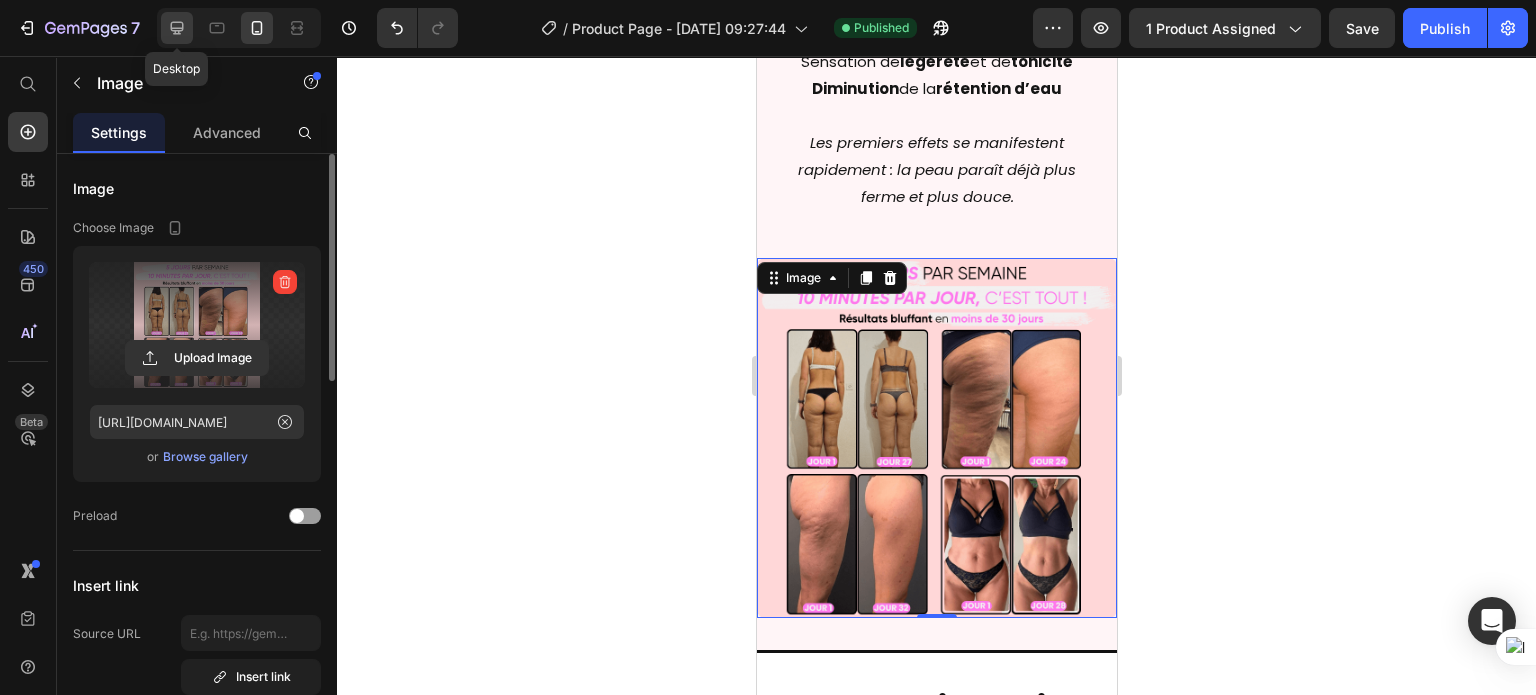 click 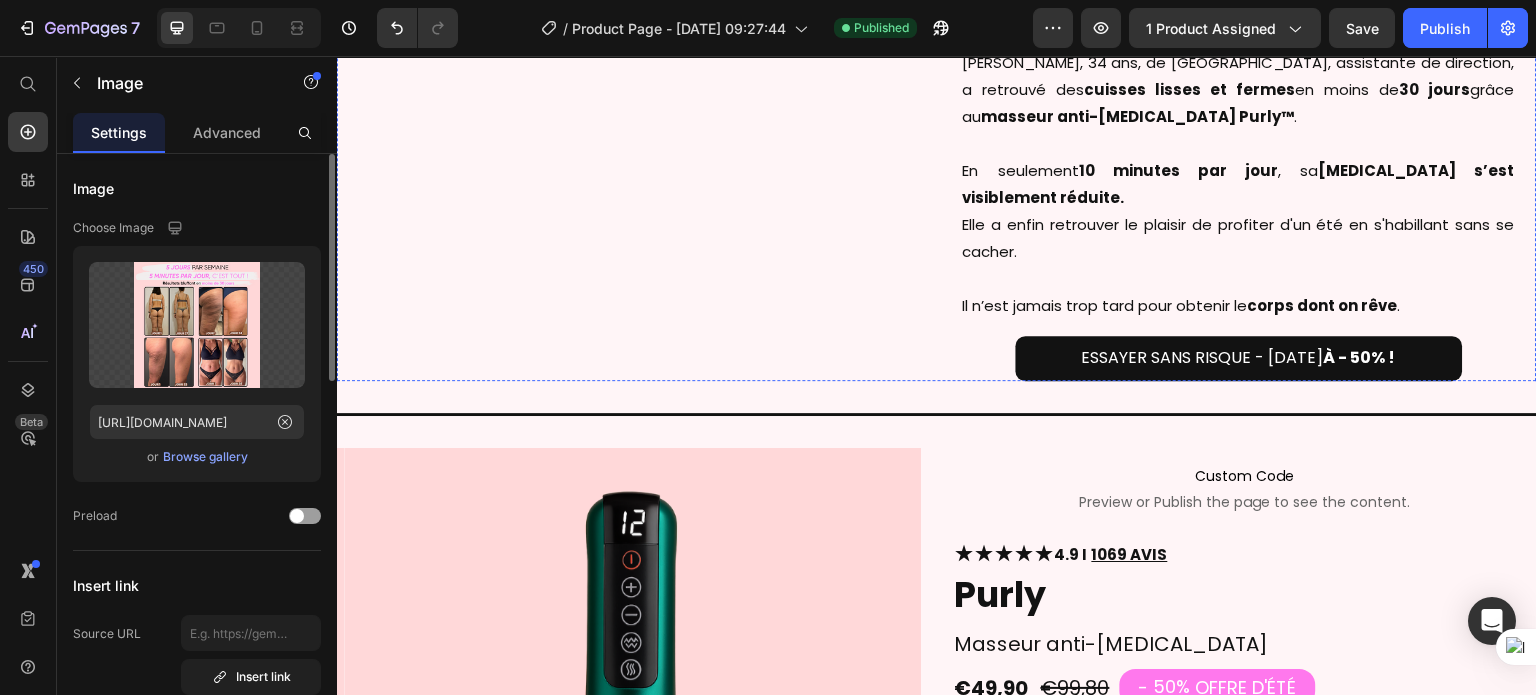scroll, scrollTop: 3092, scrollLeft: 0, axis: vertical 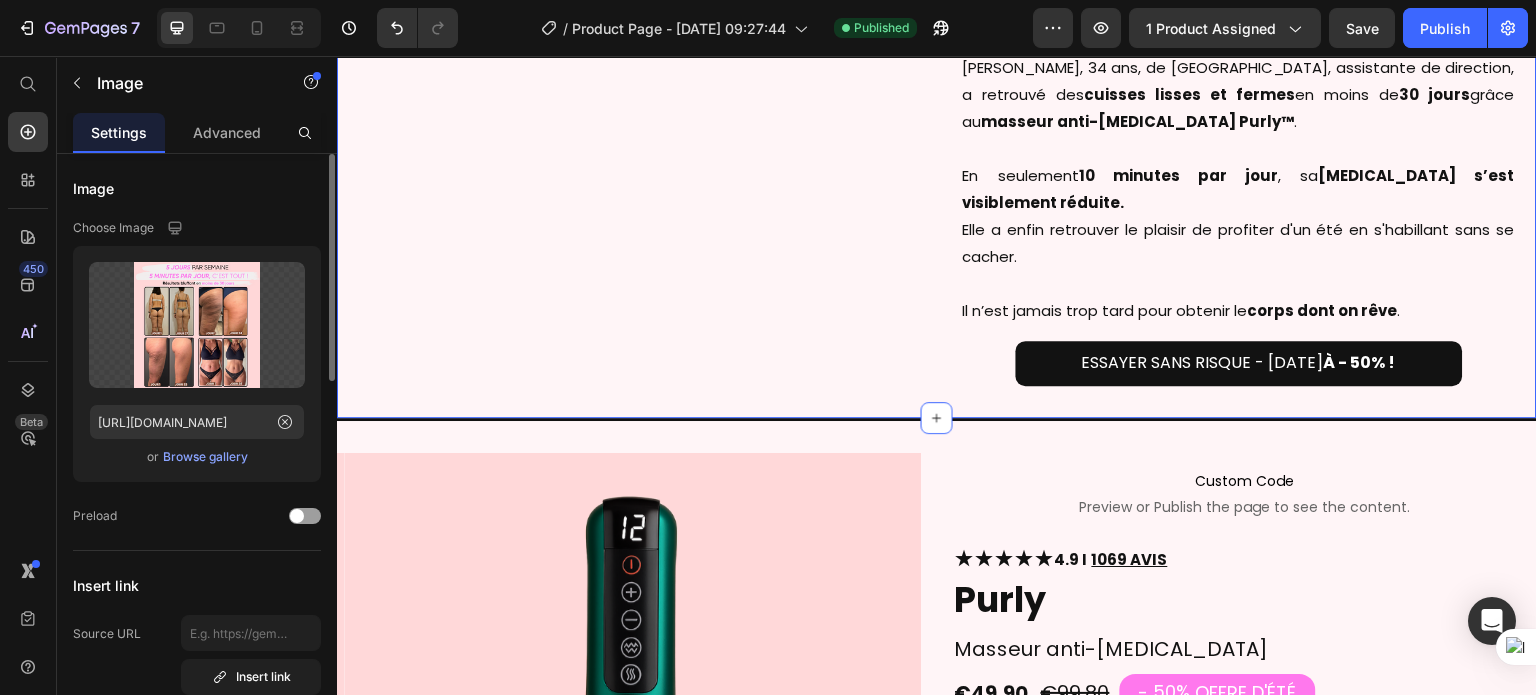 click on "Image Un Summer Body en 30 Jours Heading [PERSON_NAME], 34 ans, de [GEOGRAPHIC_DATA], assistante de direction, a retrouvé des  cuisses lisses et fermes  en moins de  30 jours  grâce au  masseur anti-[MEDICAL_DATA] Purly™ .   En seulement  10 minutes par jour , sa  [MEDICAL_DATA] s’est visiblement réduite.  Elle a enfin retrouver le plaisir de profiter d'un été en s'habillant sans se cacher.   Il n’est jamais trop tard pour obtenir le  corps dont on rêve . Text Block Row ESSAYER SANS RISQUE - [DATE]  À - 50% ! Button Row Section 5/25" at bounding box center (937, 116) 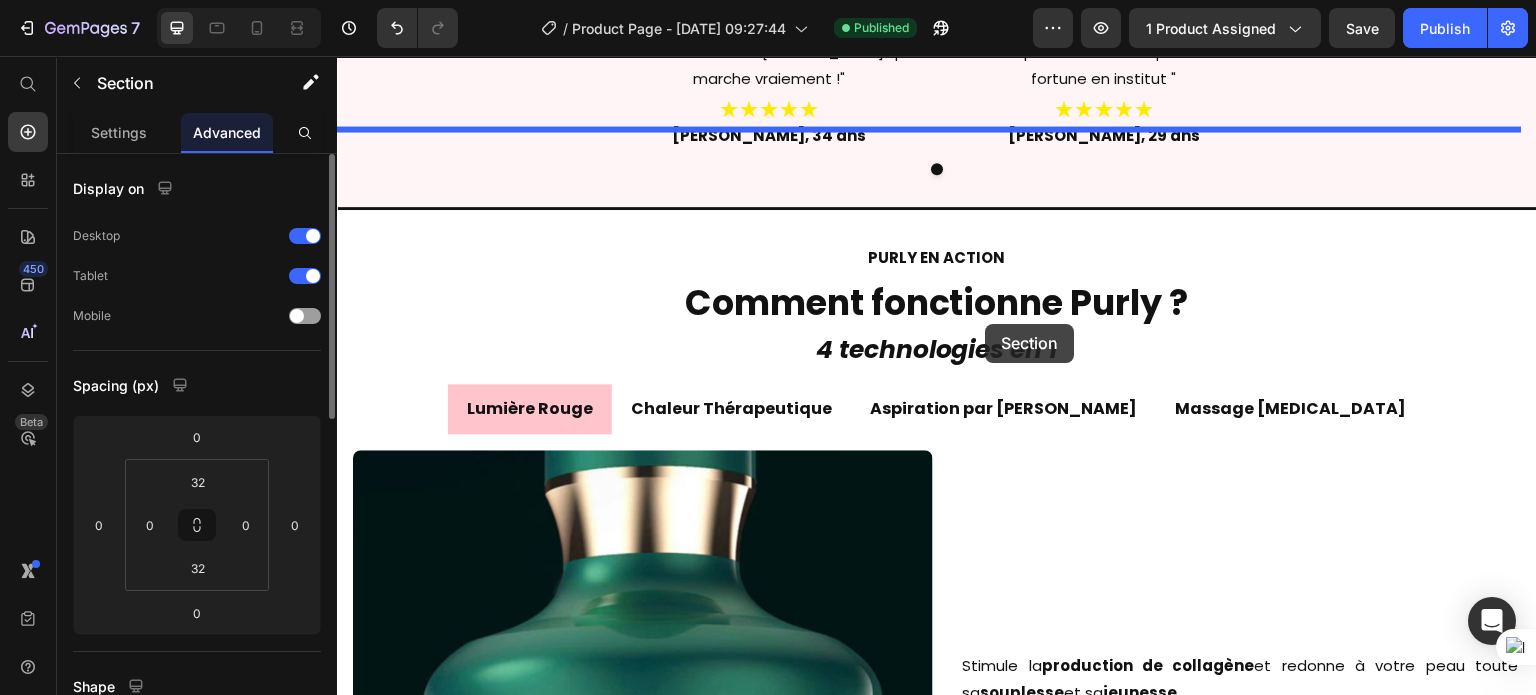 scroll, scrollTop: 1582, scrollLeft: 0, axis: vertical 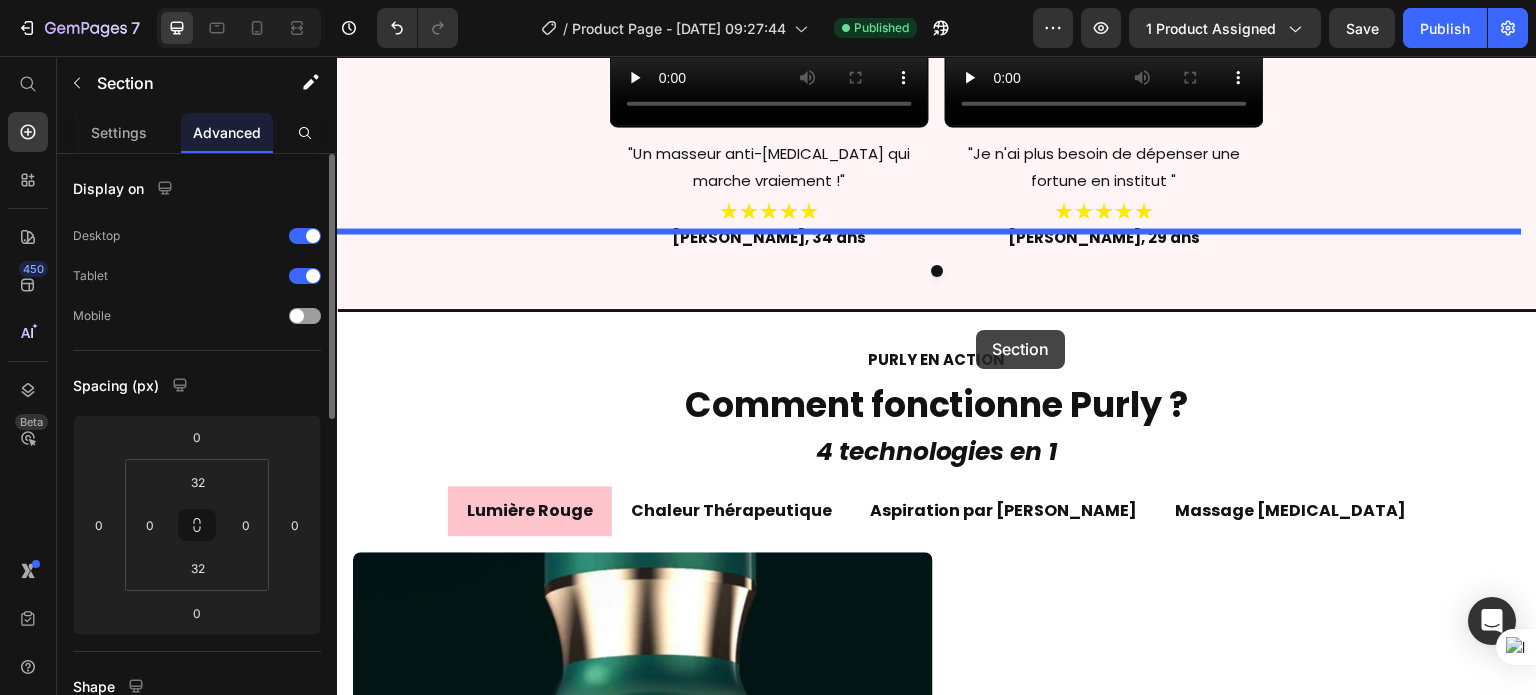 drag, startPoint x: 1160, startPoint y: 376, endPoint x: 977, endPoint y: 330, distance: 188.69287 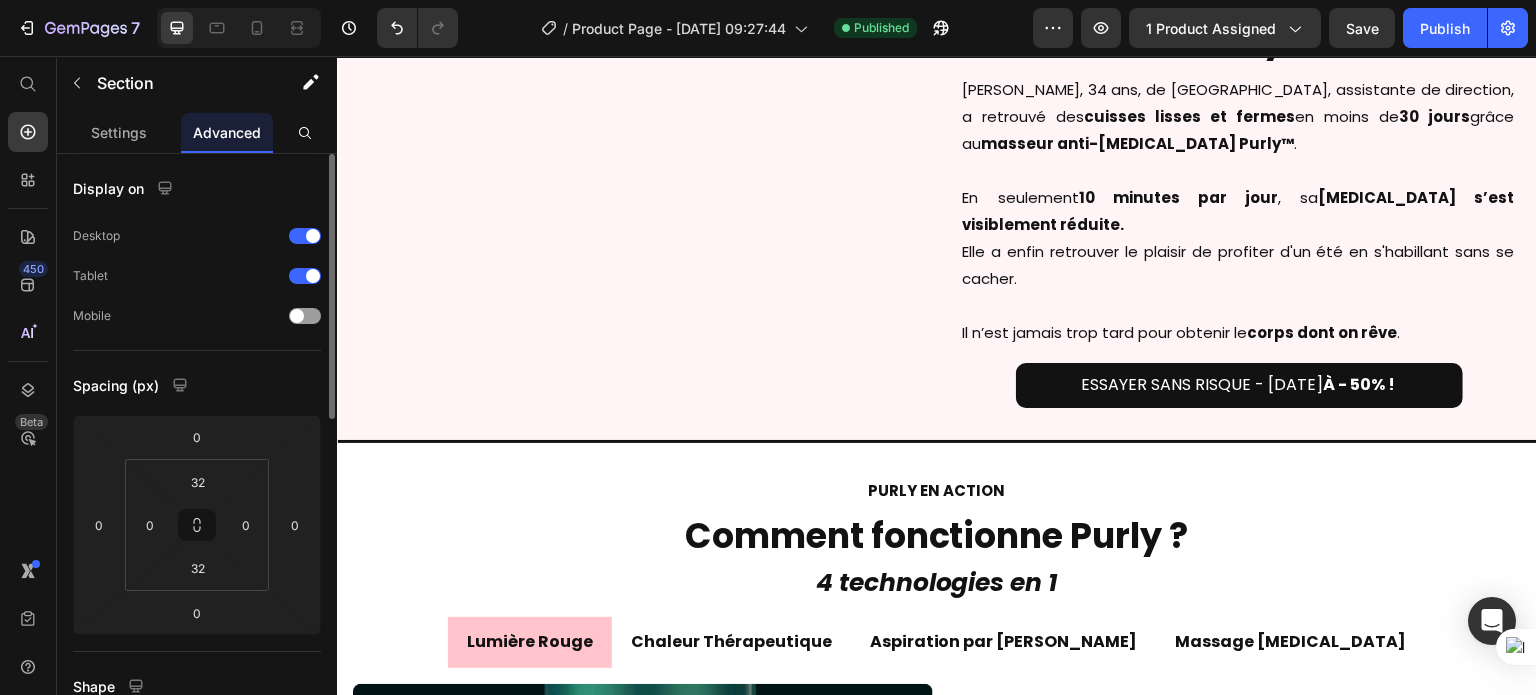 scroll, scrollTop: 2058, scrollLeft: 0, axis: vertical 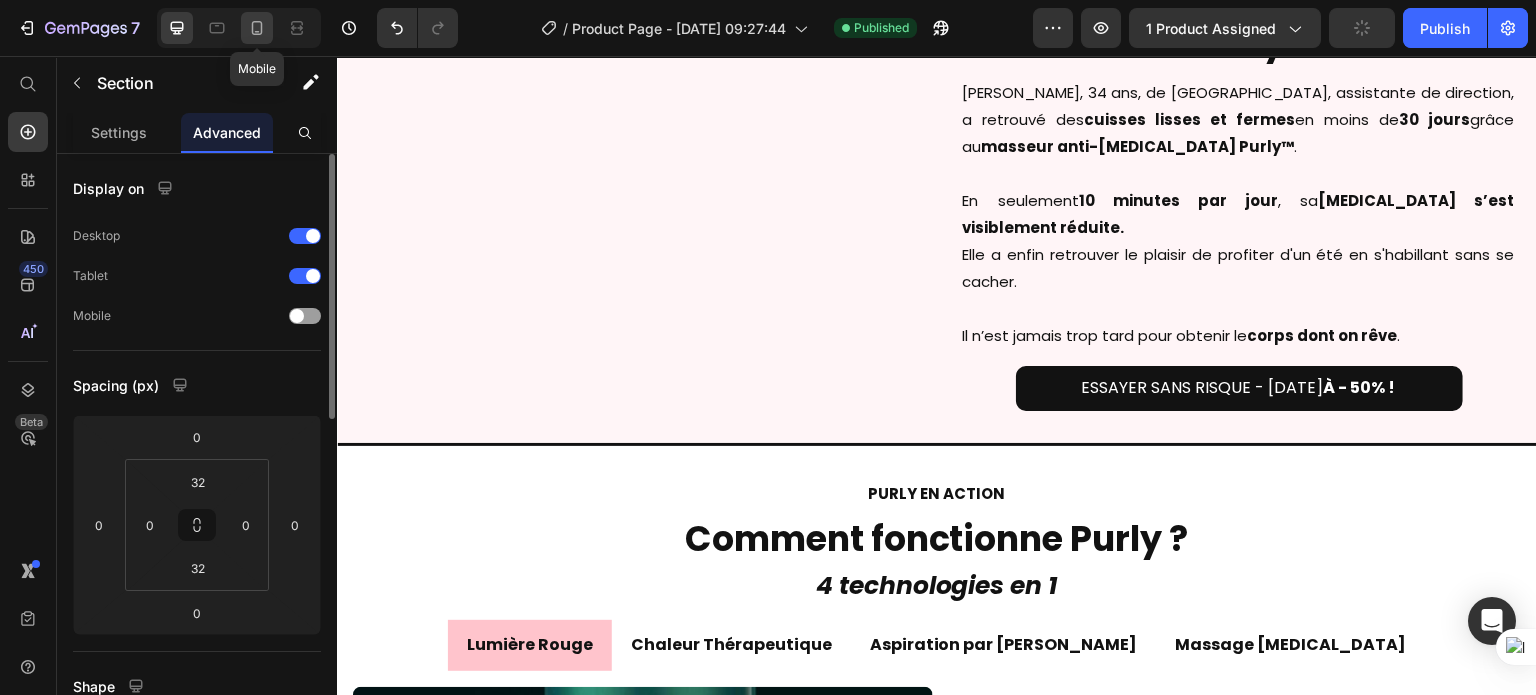 click 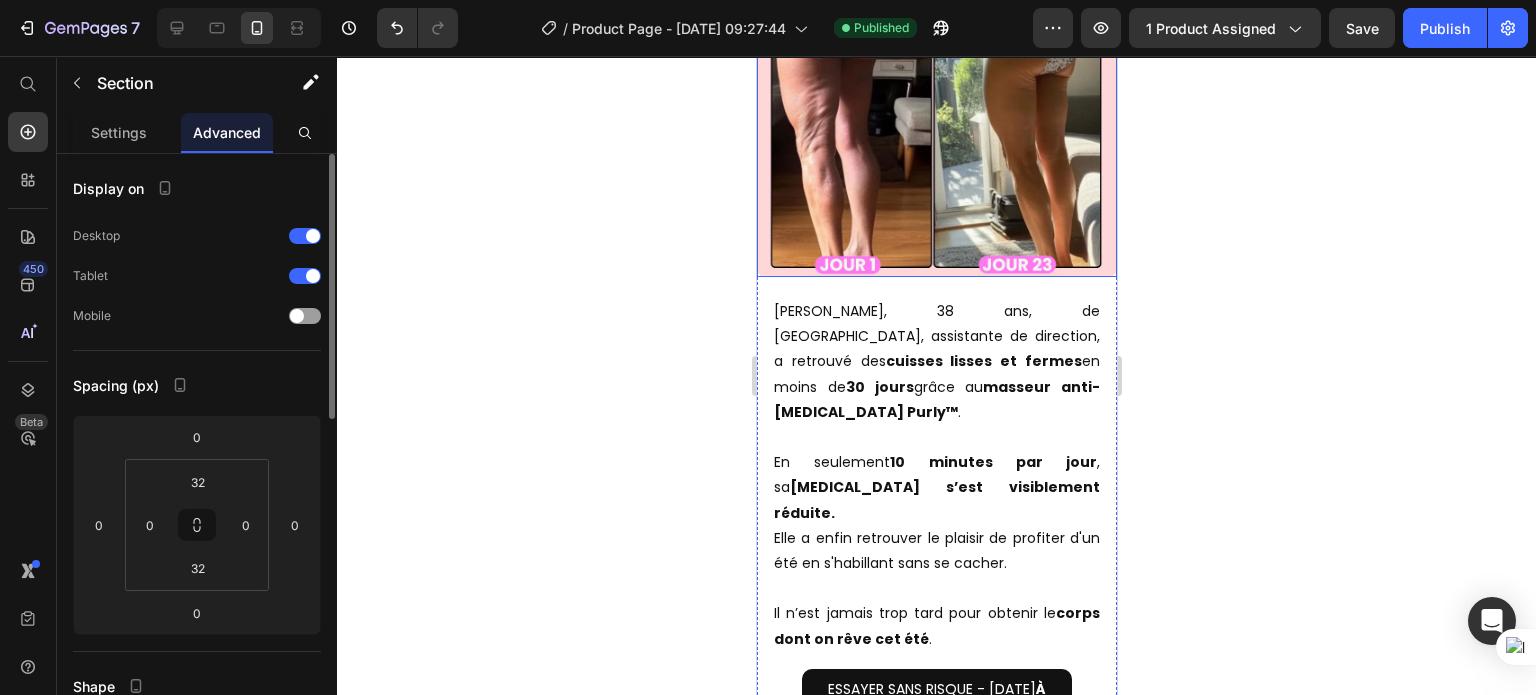 scroll, scrollTop: 3598, scrollLeft: 0, axis: vertical 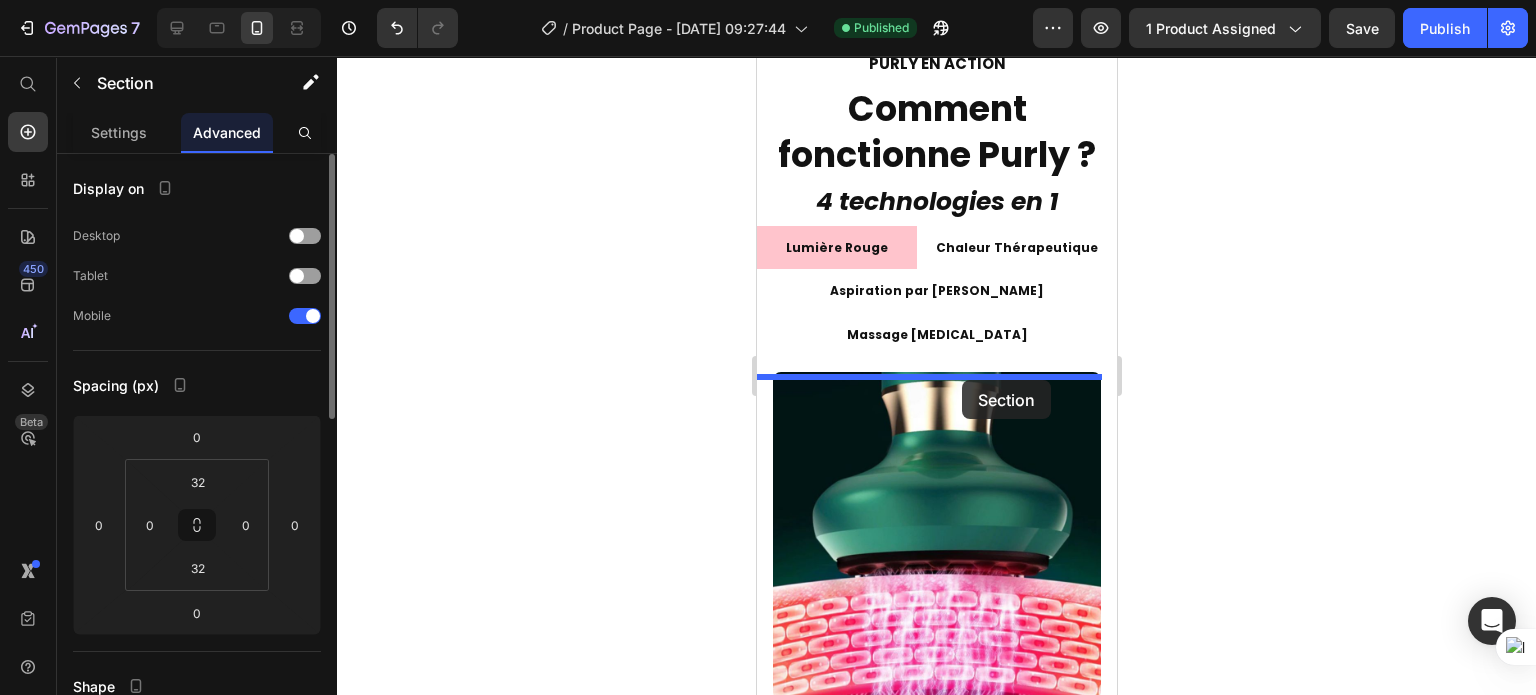 drag, startPoint x: 1028, startPoint y: 145, endPoint x: 961, endPoint y: 380, distance: 244.36449 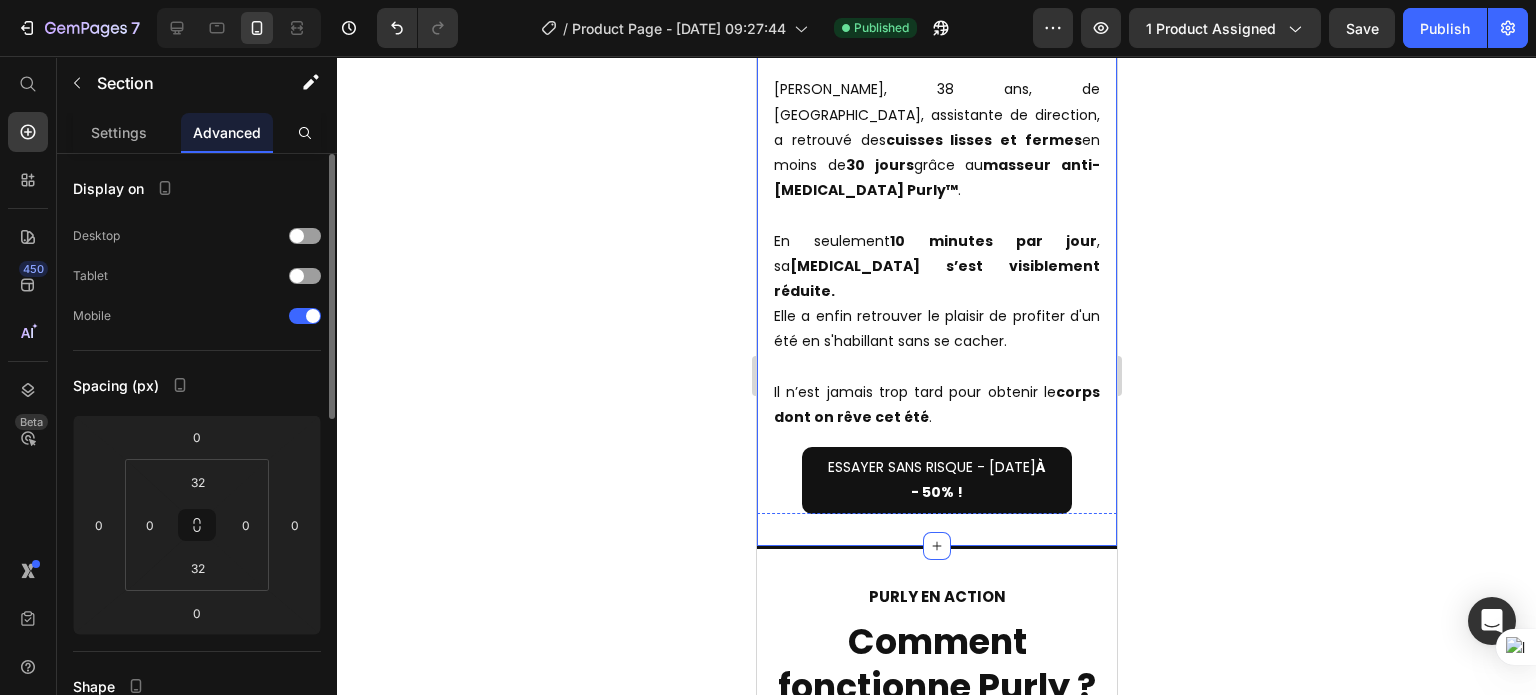 scroll, scrollTop: 2277, scrollLeft: 0, axis: vertical 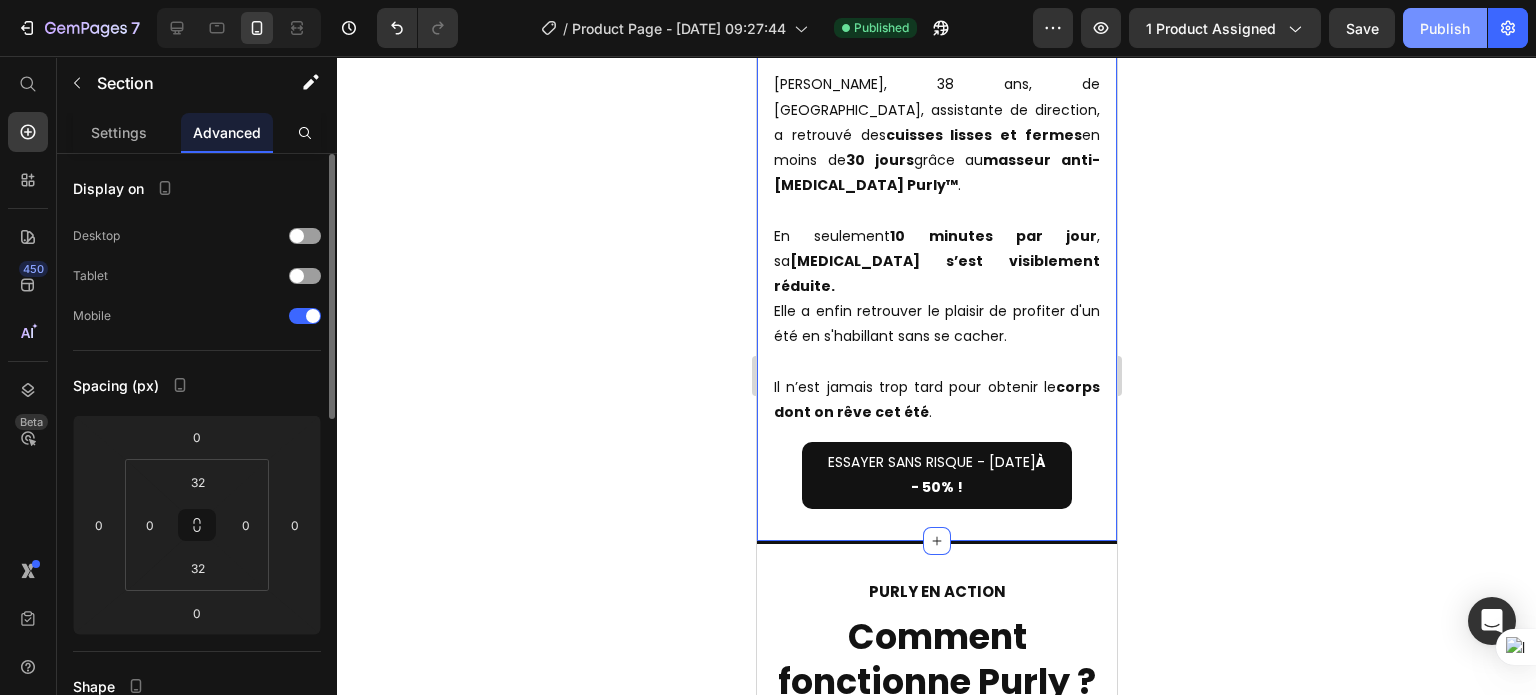 click on "Publish" 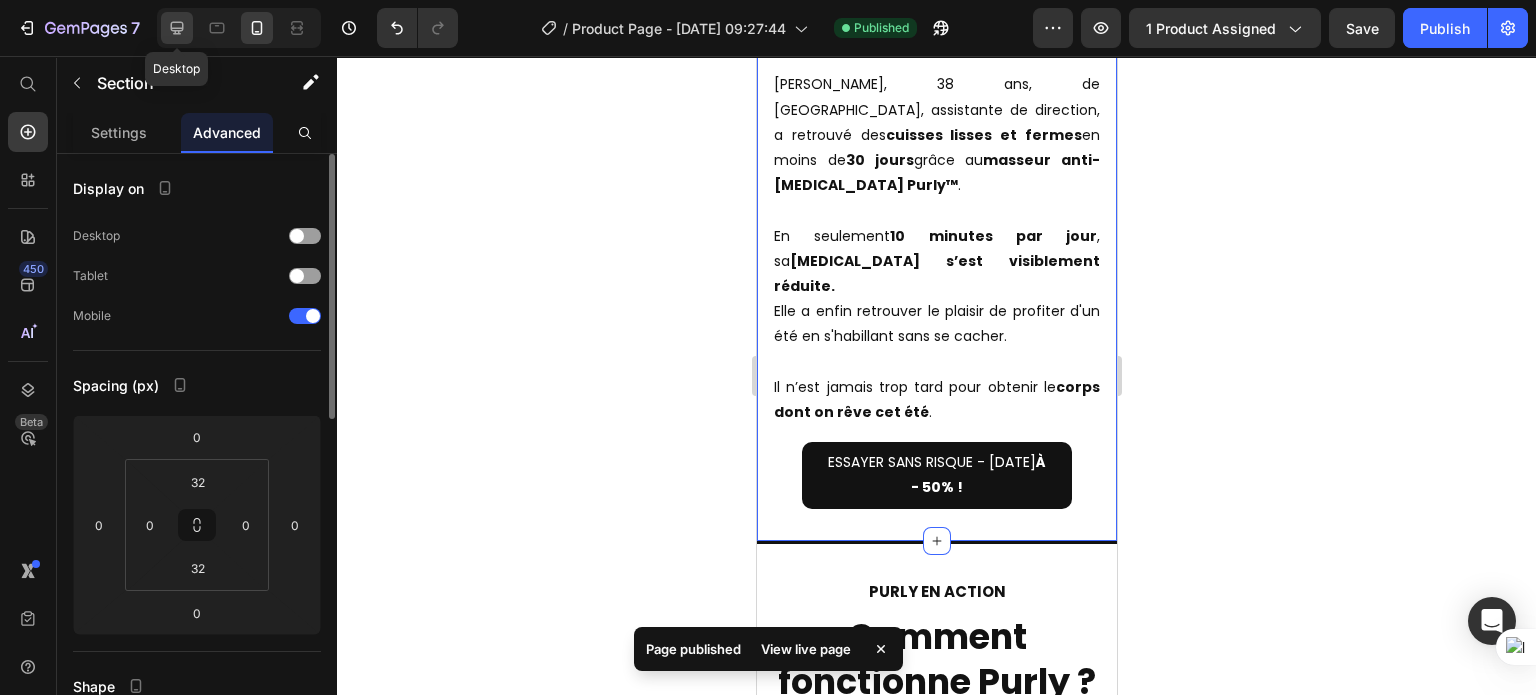 click 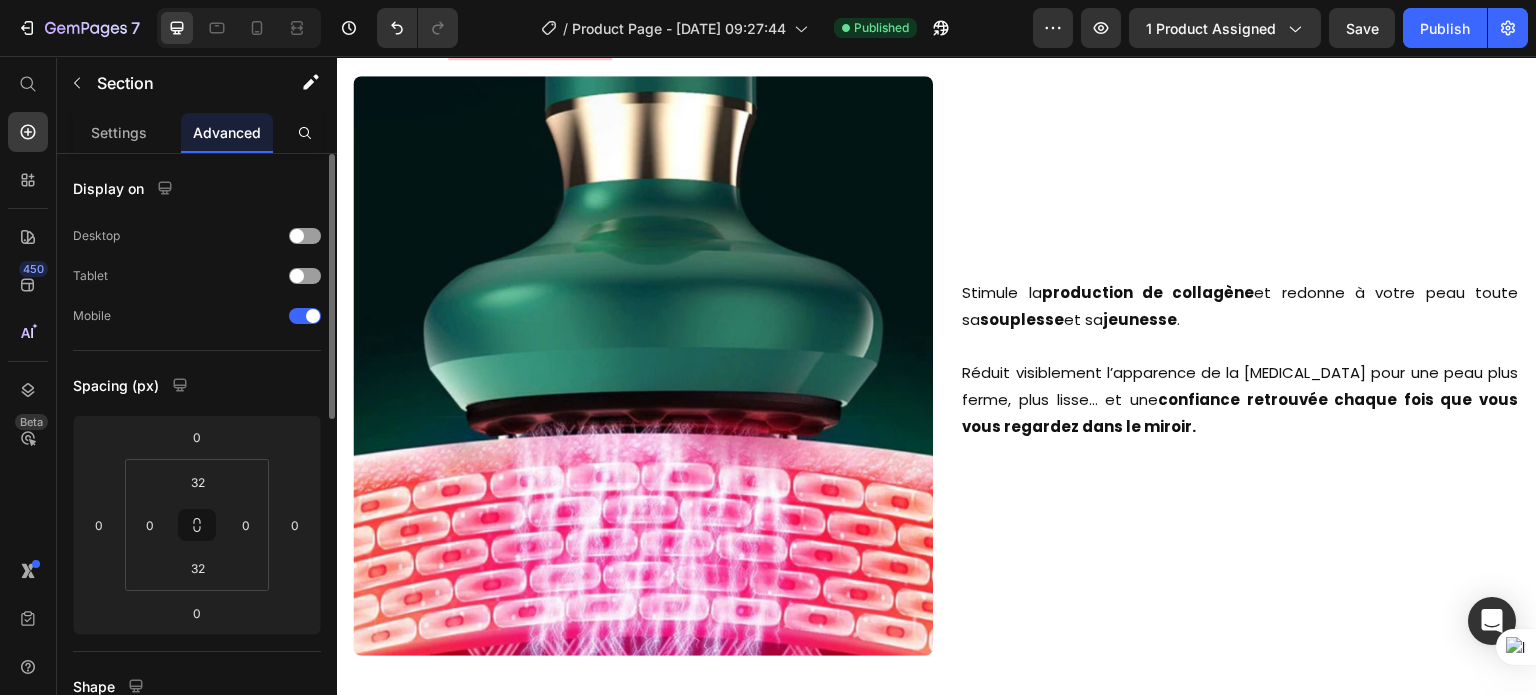 scroll, scrollTop: 3484, scrollLeft: 0, axis: vertical 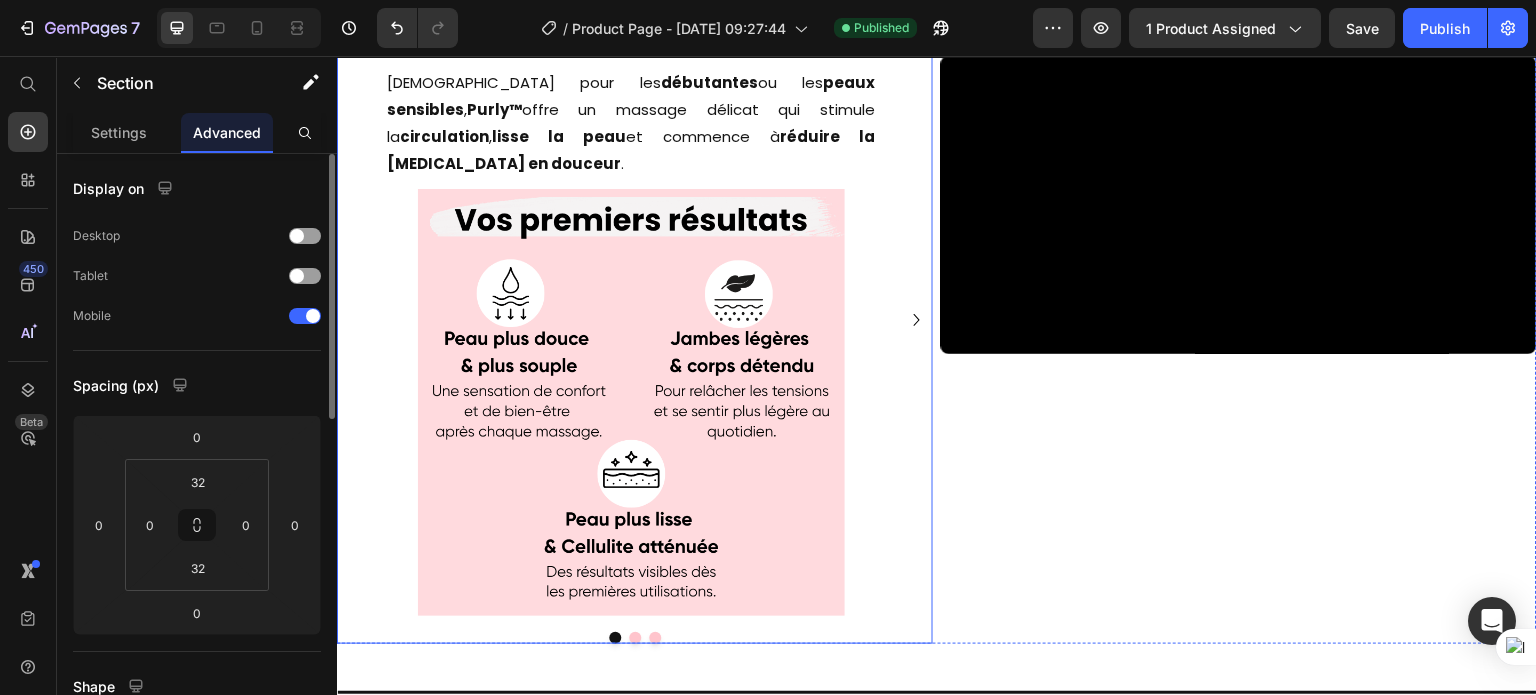 click 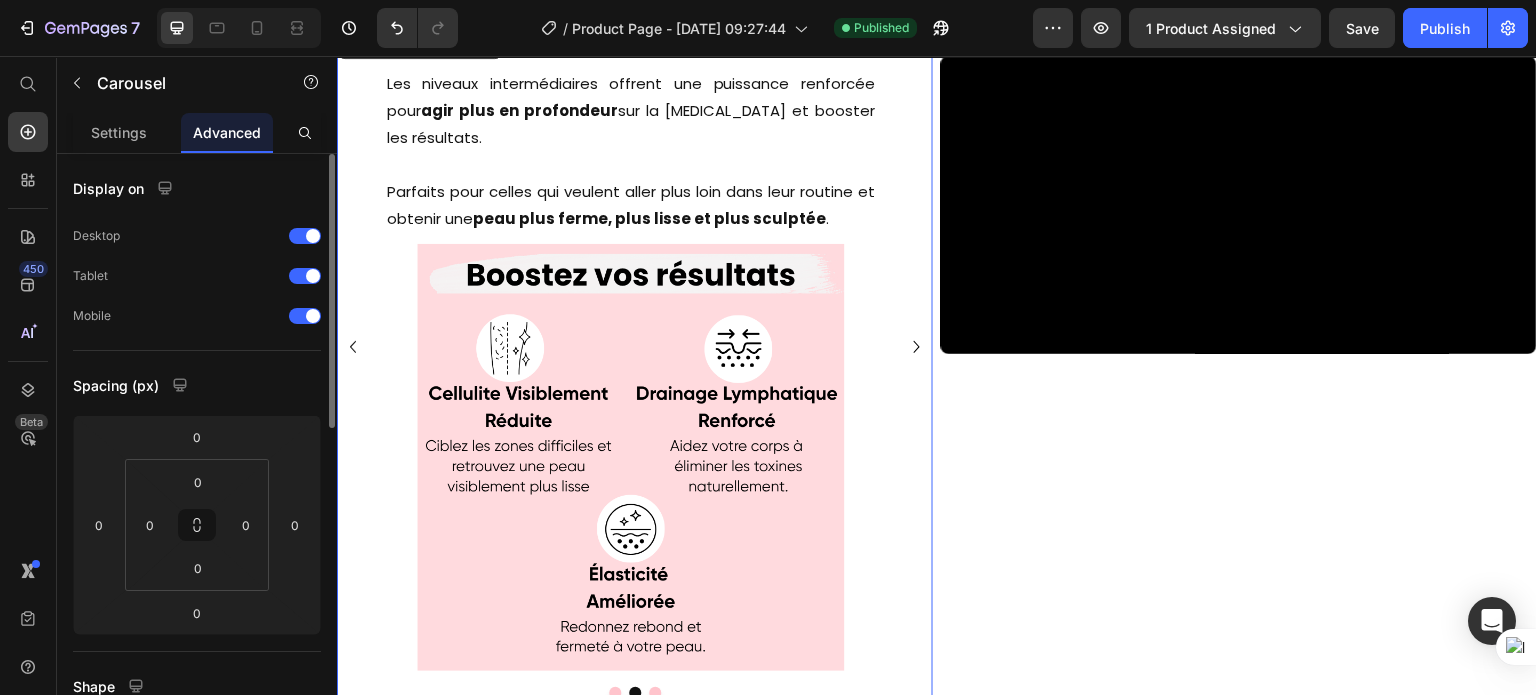 click 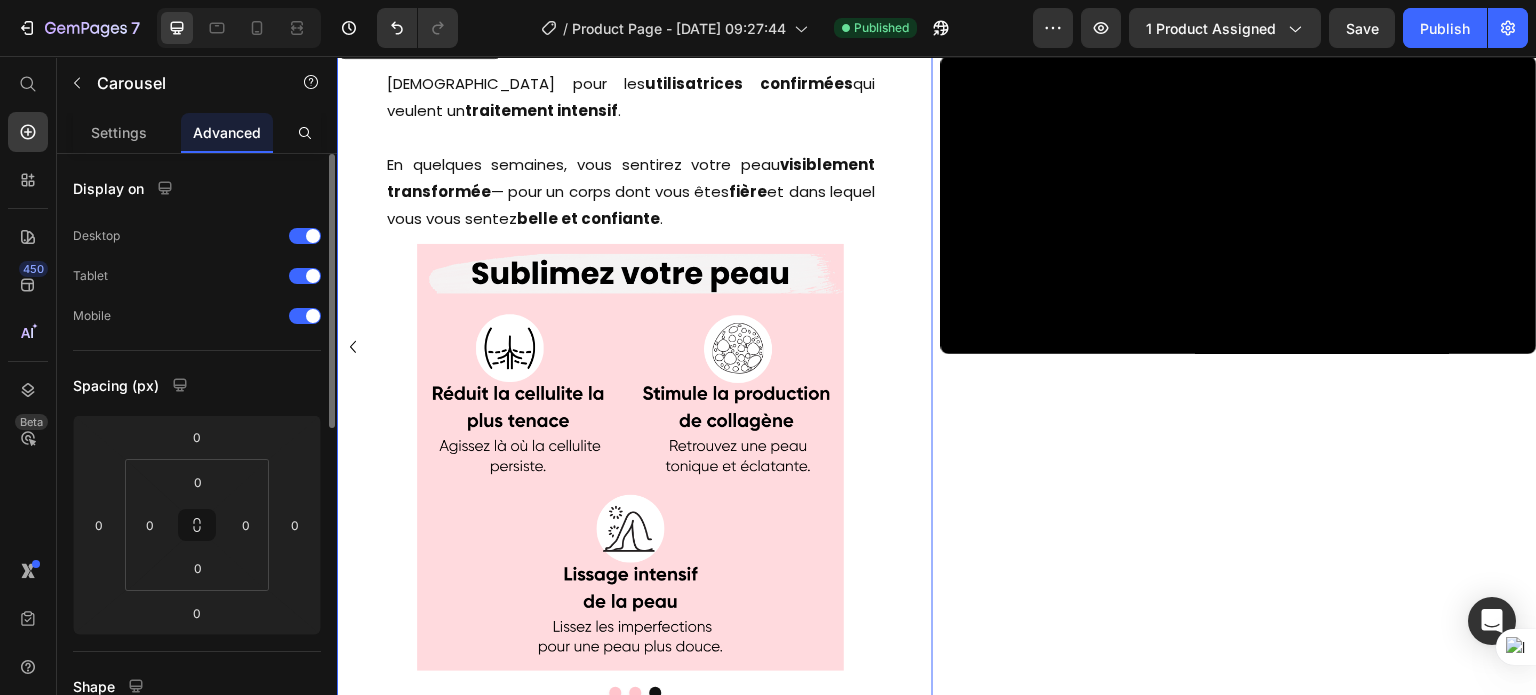 click 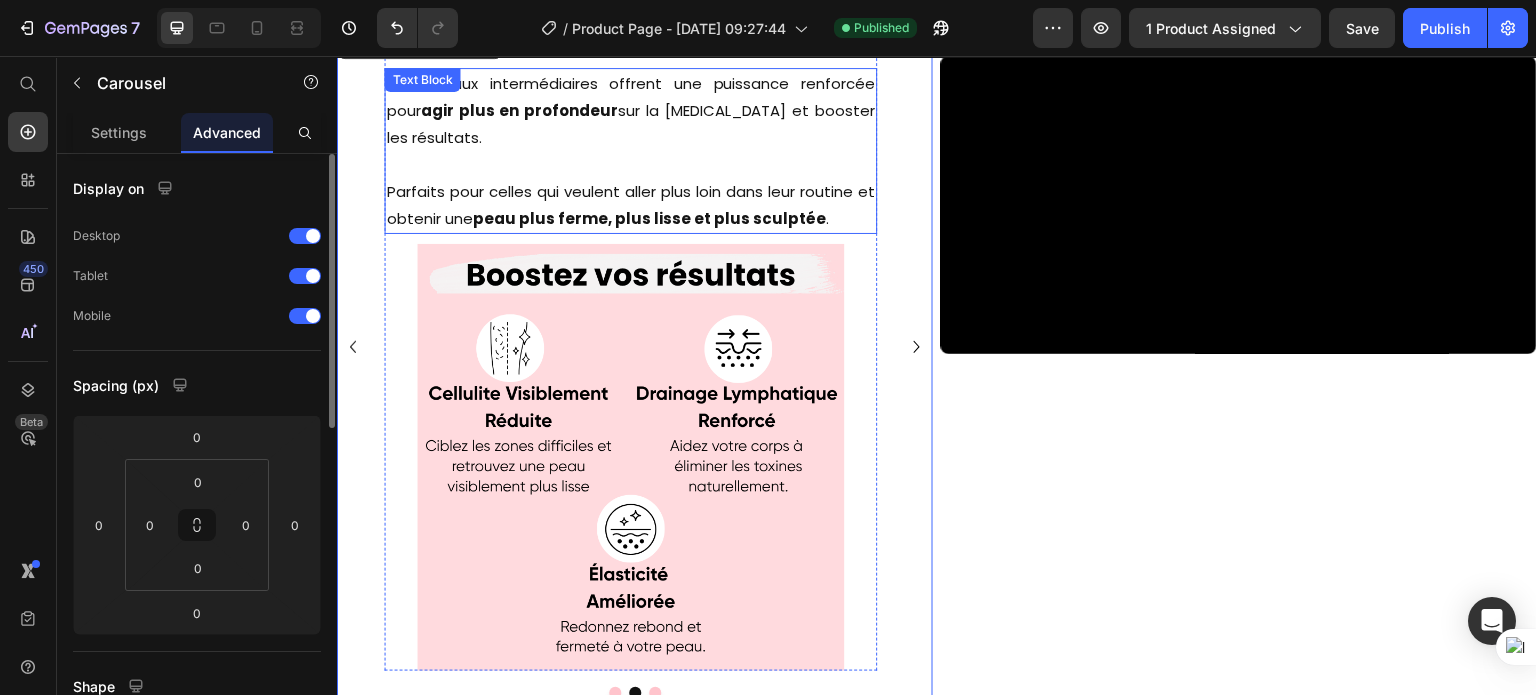 click on "Parfaits pour celles qui veulent aller plus loin dans leur routine et obtenir une  peau plus ferme, plus lisse et plus sculptée ." at bounding box center [631, 191] 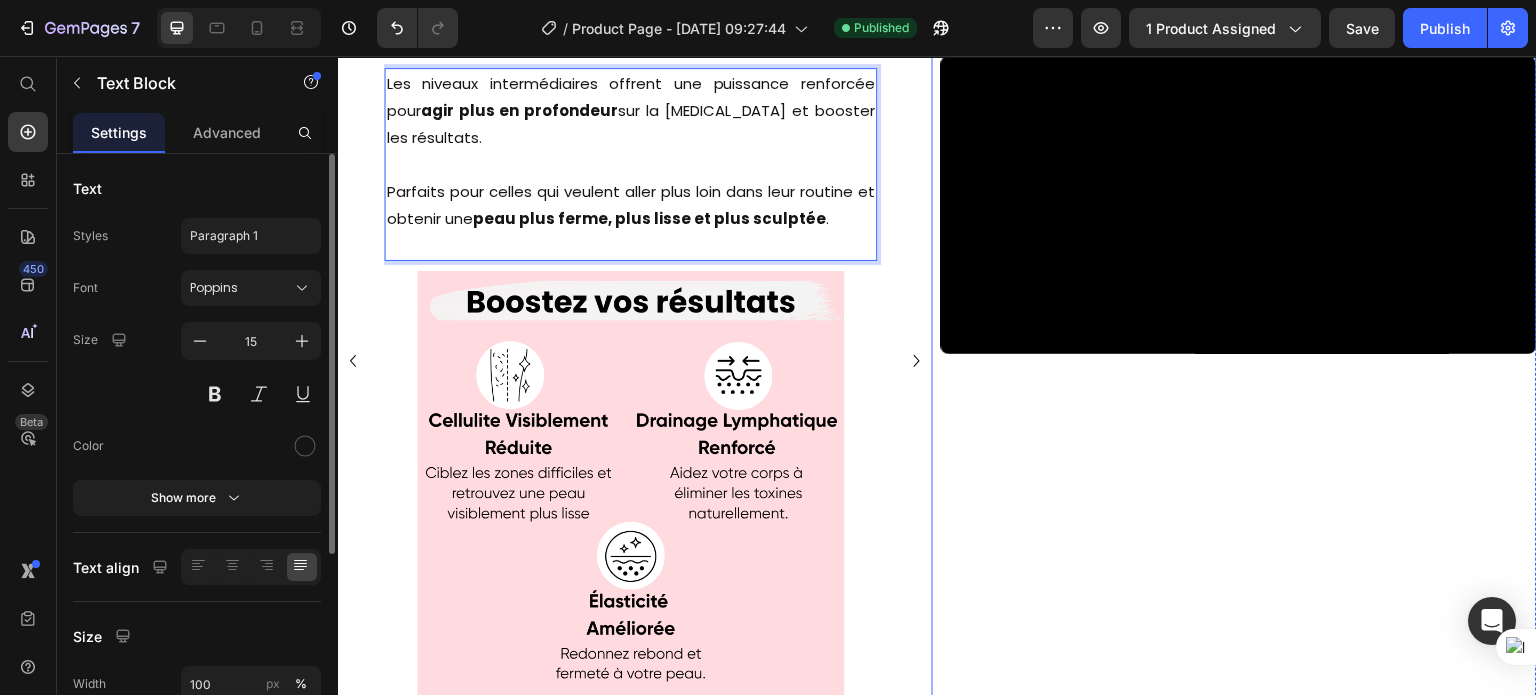 click 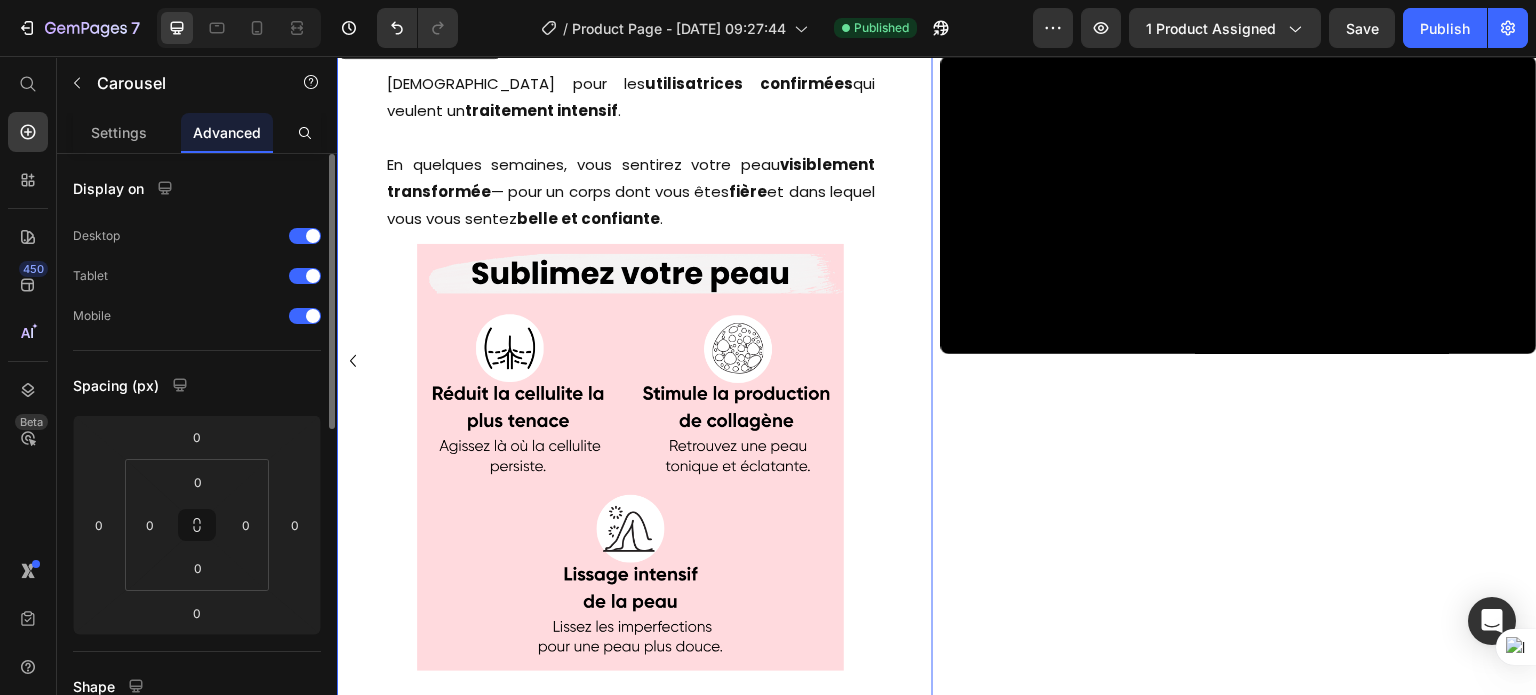 click 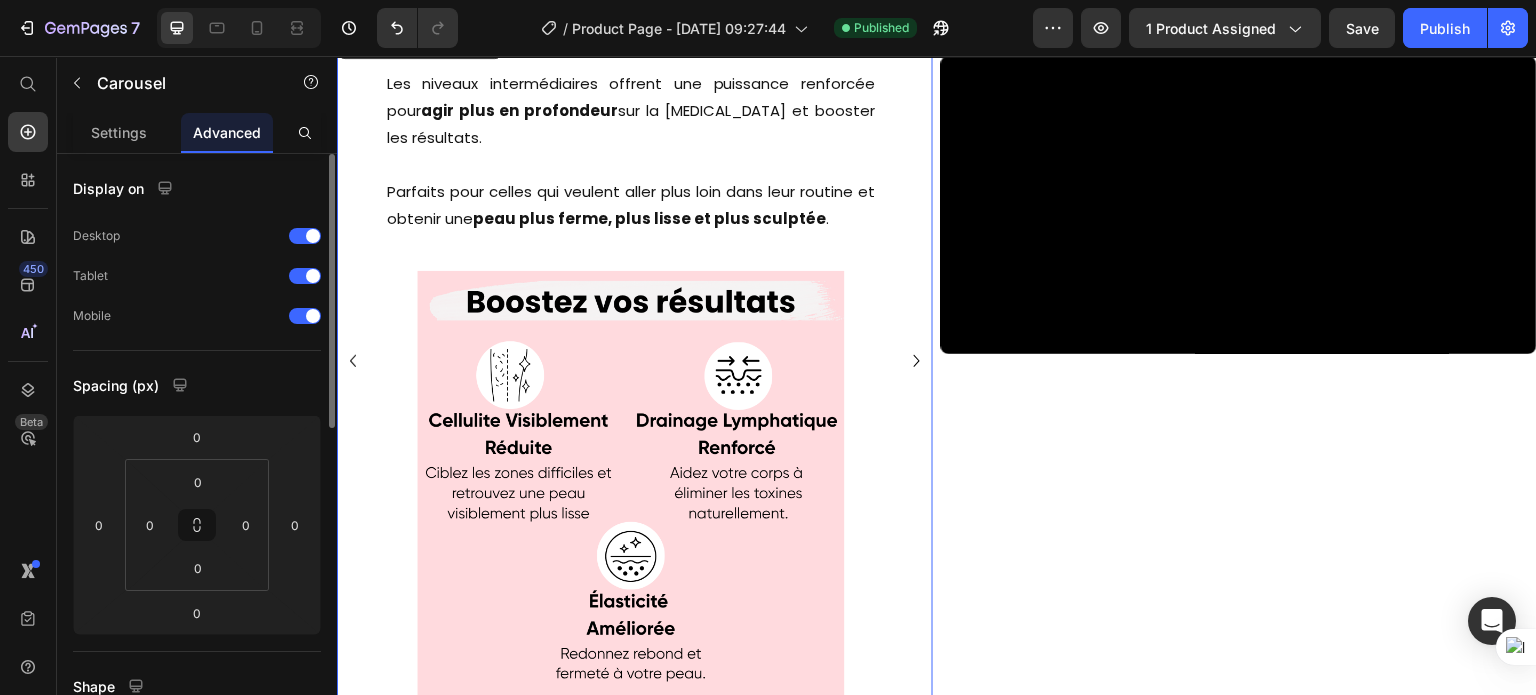 click 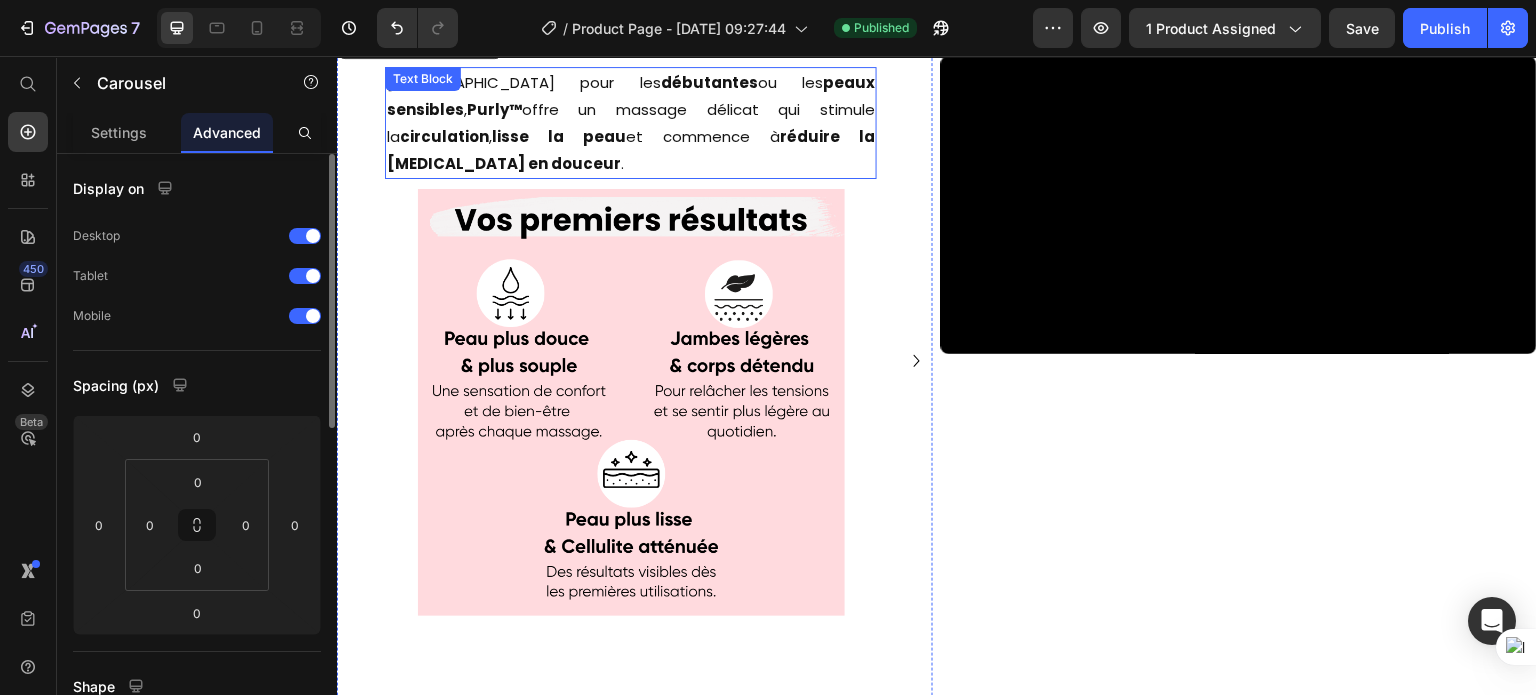 click on "Idéal pour les  débutantes  ou les  peaux sensibles ,  Purly™  offre un massage délicat qui stimule la  circulation ,  lisse la peau  et commence à  réduire la [MEDICAL_DATA] en douceur ." at bounding box center [631, 123] 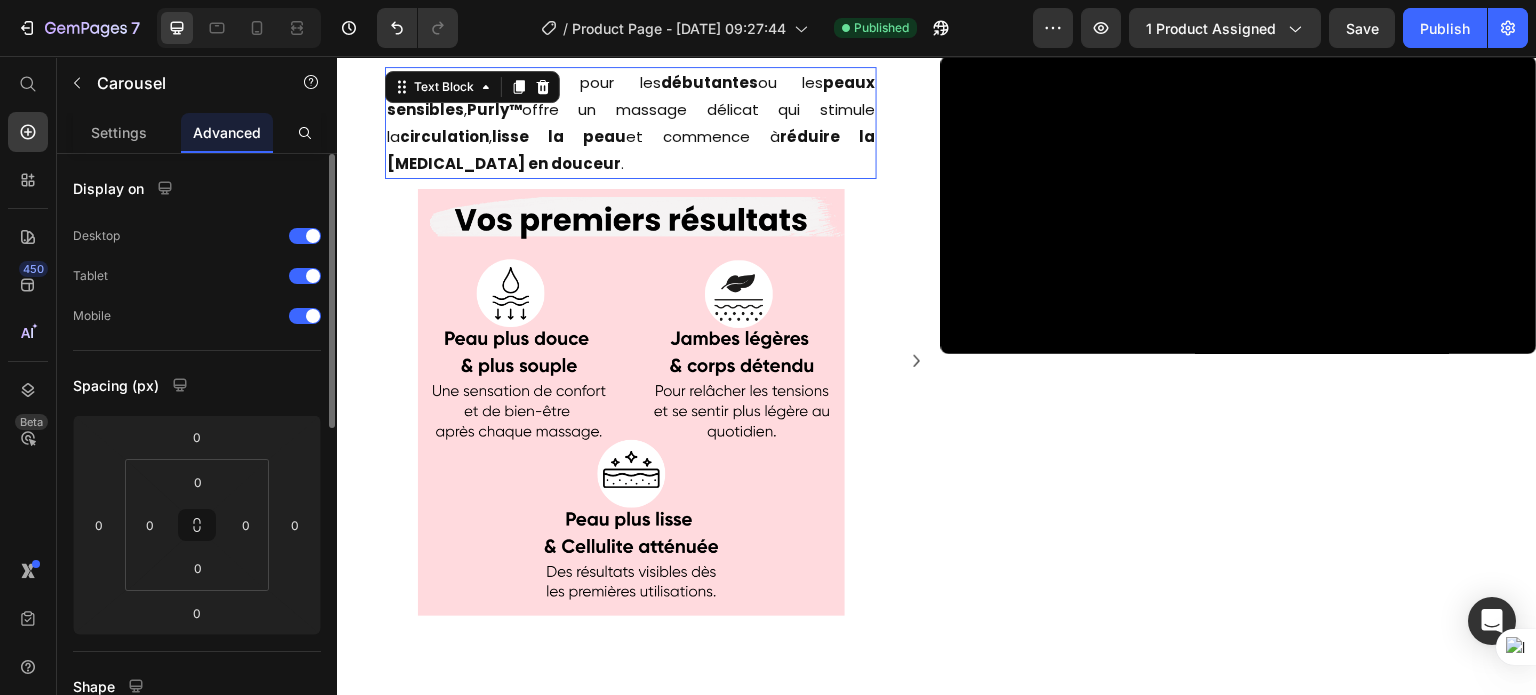 click on "Idéal pour les  débutantes  ou les  peaux sensibles ,  Purly™  offre un massage délicat qui stimule la  circulation ,  lisse la peau  et commence à  réduire la [MEDICAL_DATA] en douceur ." at bounding box center (631, 123) 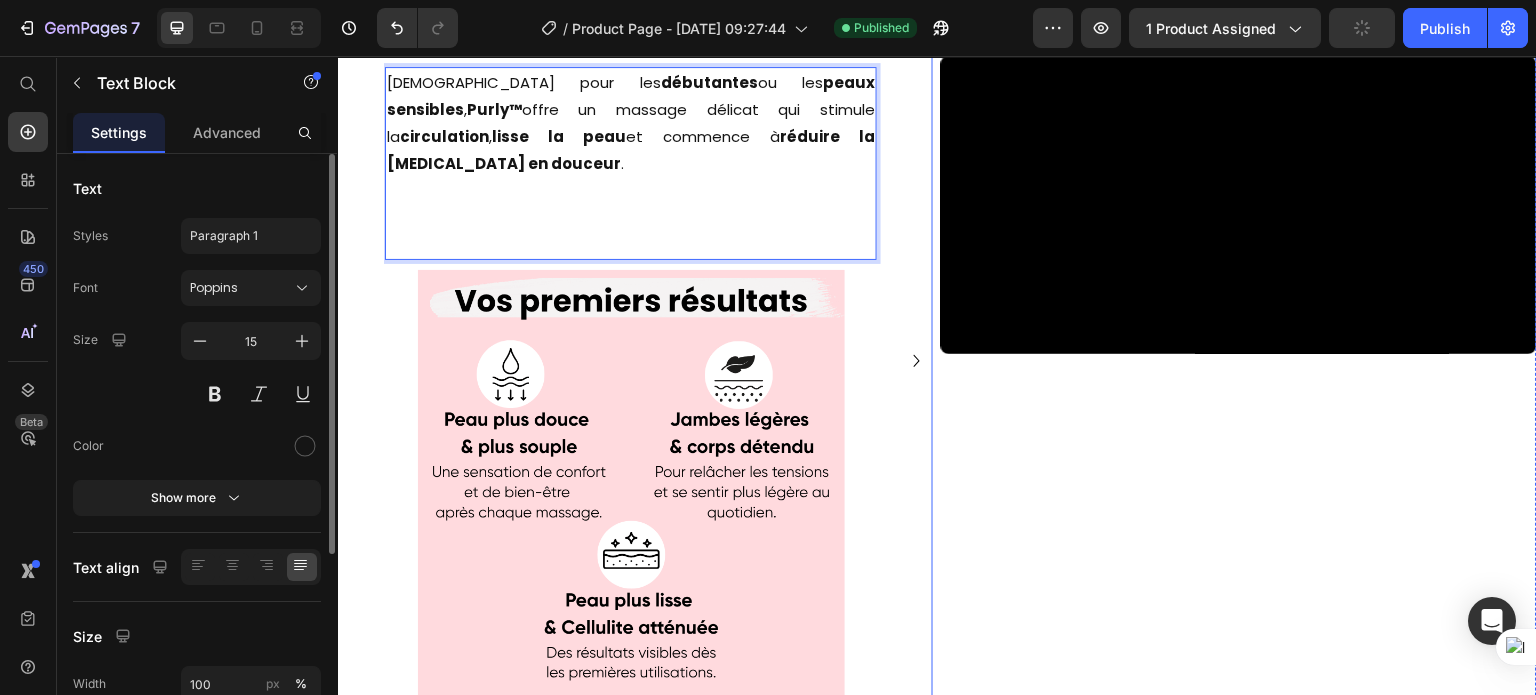 click 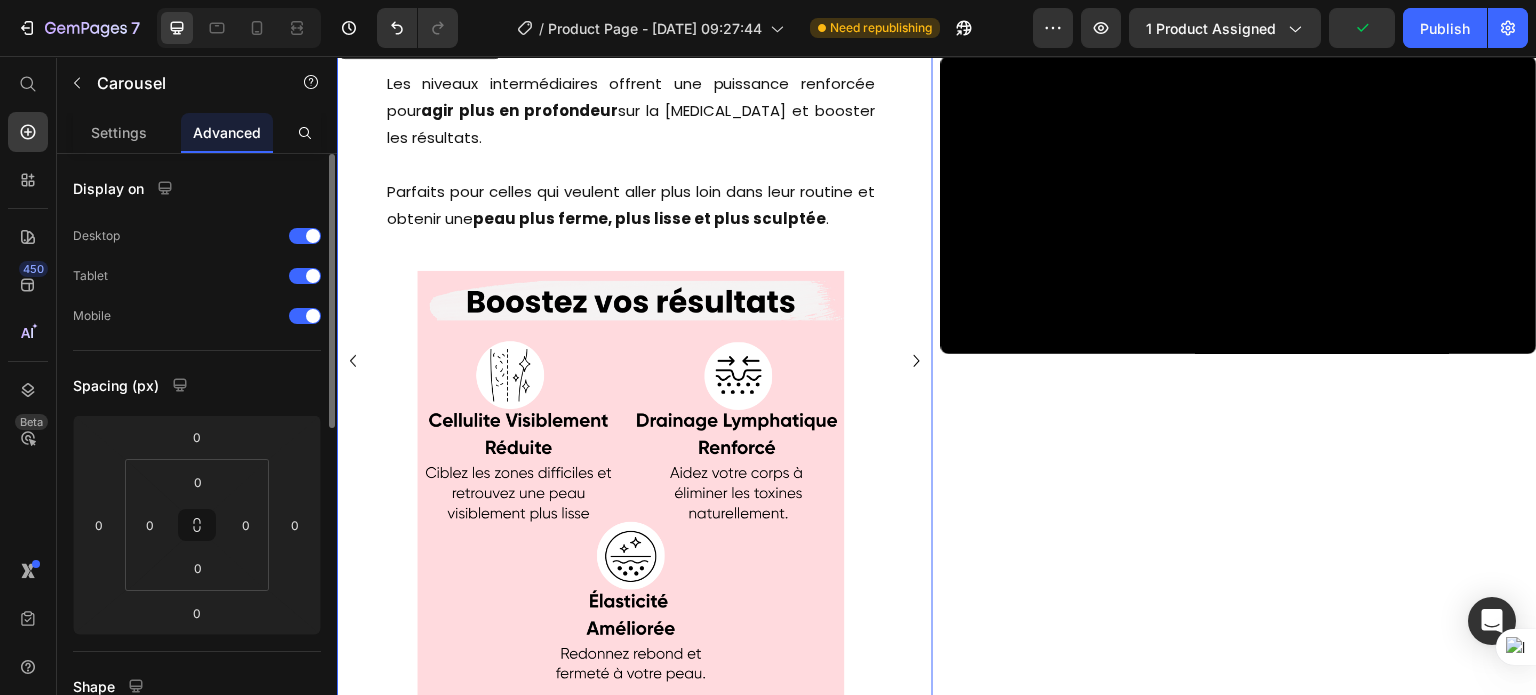 click 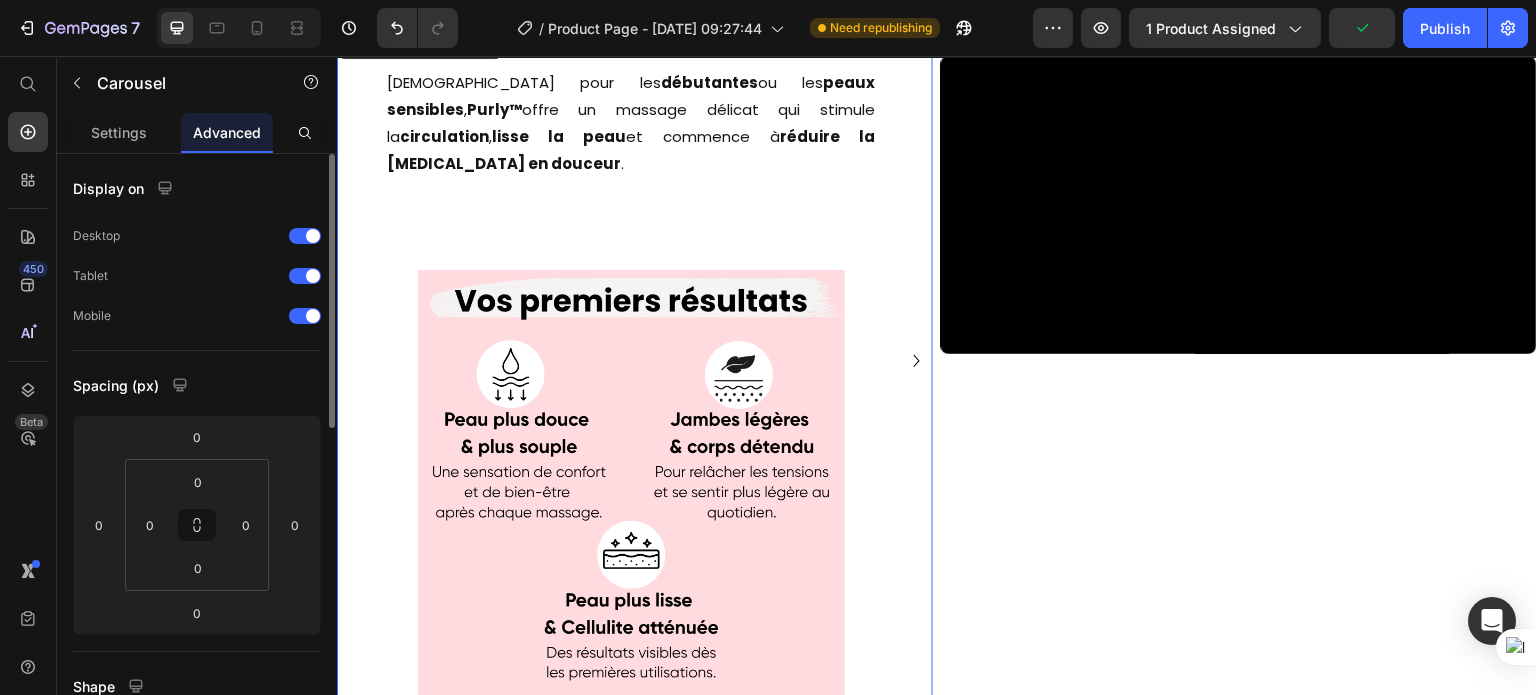 click on "Niveau 1-4 Heading Idéal pour les  débutantes  ou les  peaux sensibles ,  Purly™  offre un massage délicat qui stimule la  circulation ,  lisse la peau  et commence à  réduire la [MEDICAL_DATA] en douceur . Text Block Image Niveau 5-8 Heading Les niveaux intermédiaires offrent une puissance renforcée pour  agir plus en profondeur  sur la [MEDICAL_DATA] et booster les résultats. Parfaits pour celles qui veulent aller plus loin dans leur routine et obtenir une  peau plus ferme, plus lisse et plus sculptée . Text Block Image Row Niveau 9-12 Heading Idéal pour les  utilisatrices confirmées  qui veulent un  traitement intensif .   En quelques semaines, vous sentirez votre peau  visiblement transformée  — pour un corps dont vous êtes  fière  et dans lequel vous vous sentez  belle et confiante . Text Block Image Row" at bounding box center (635, 360) 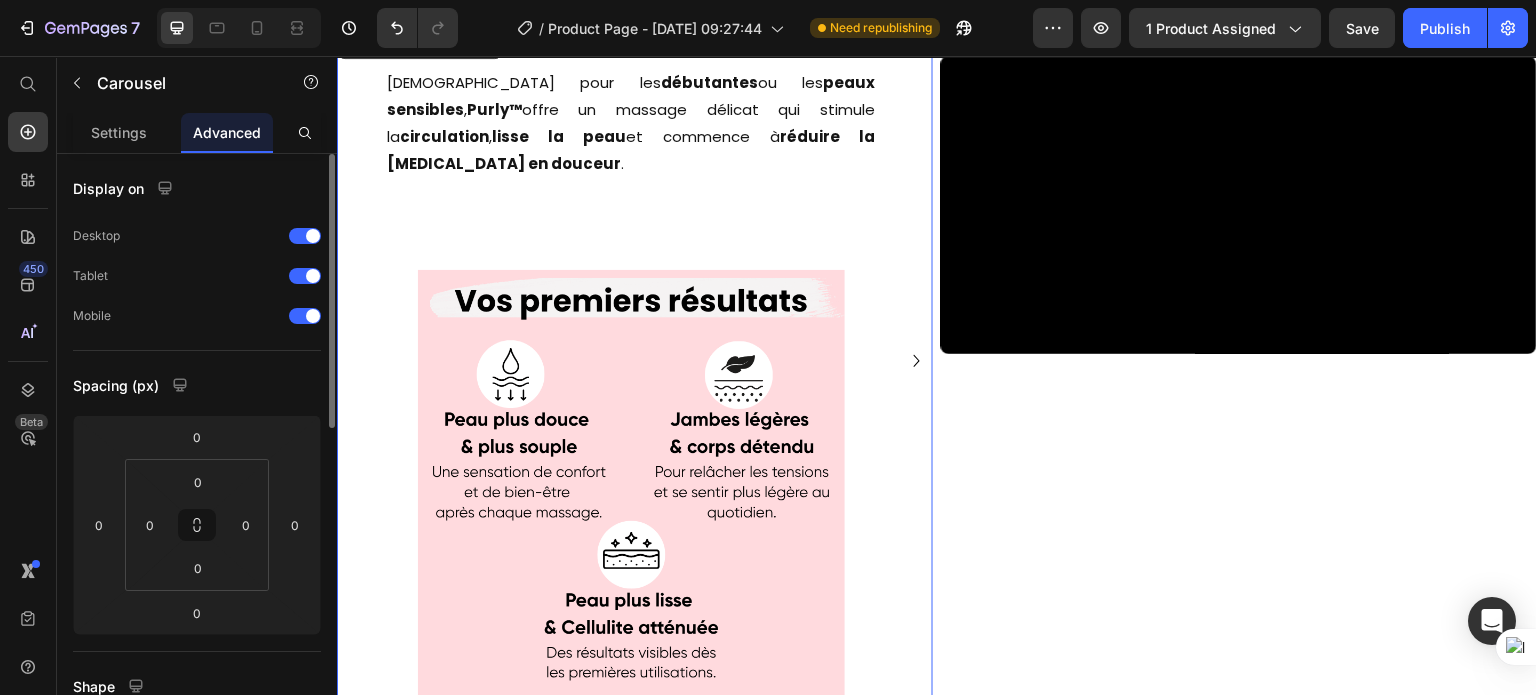 click 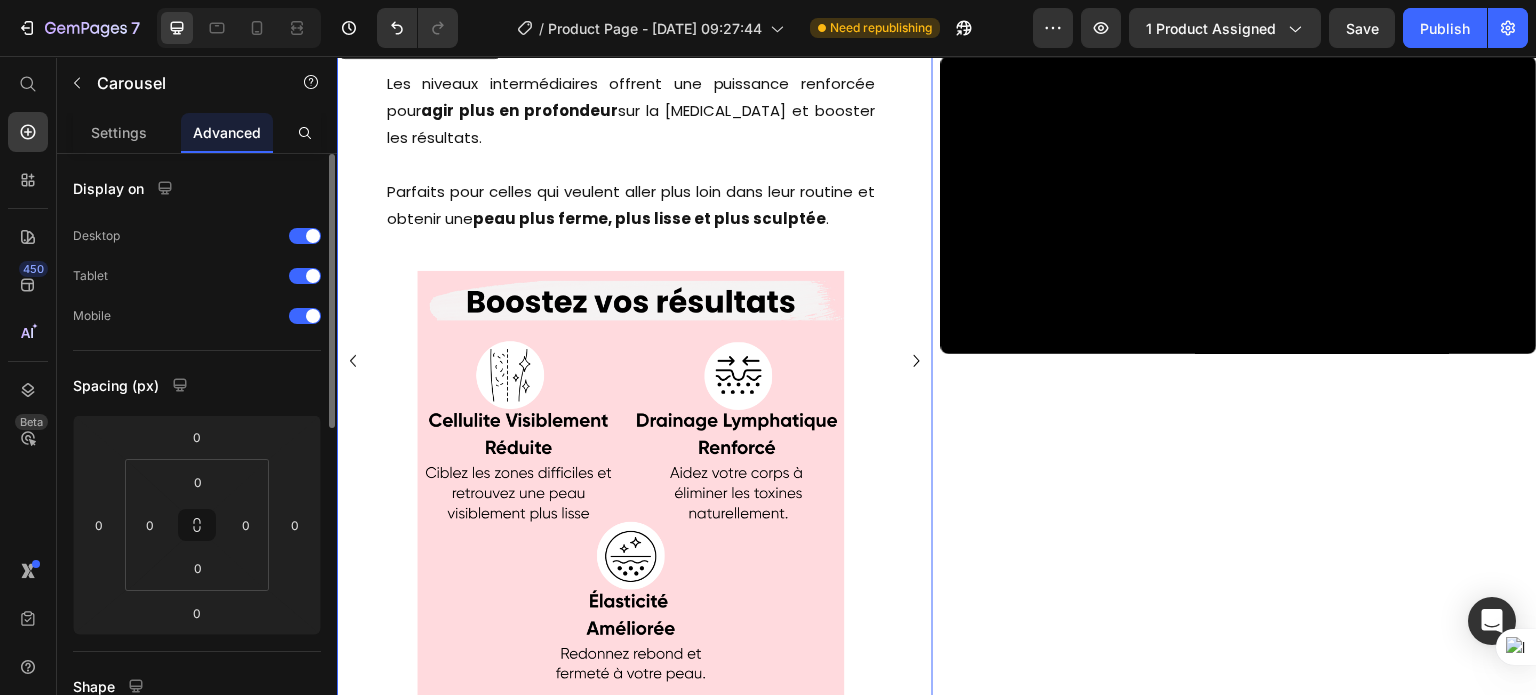 click 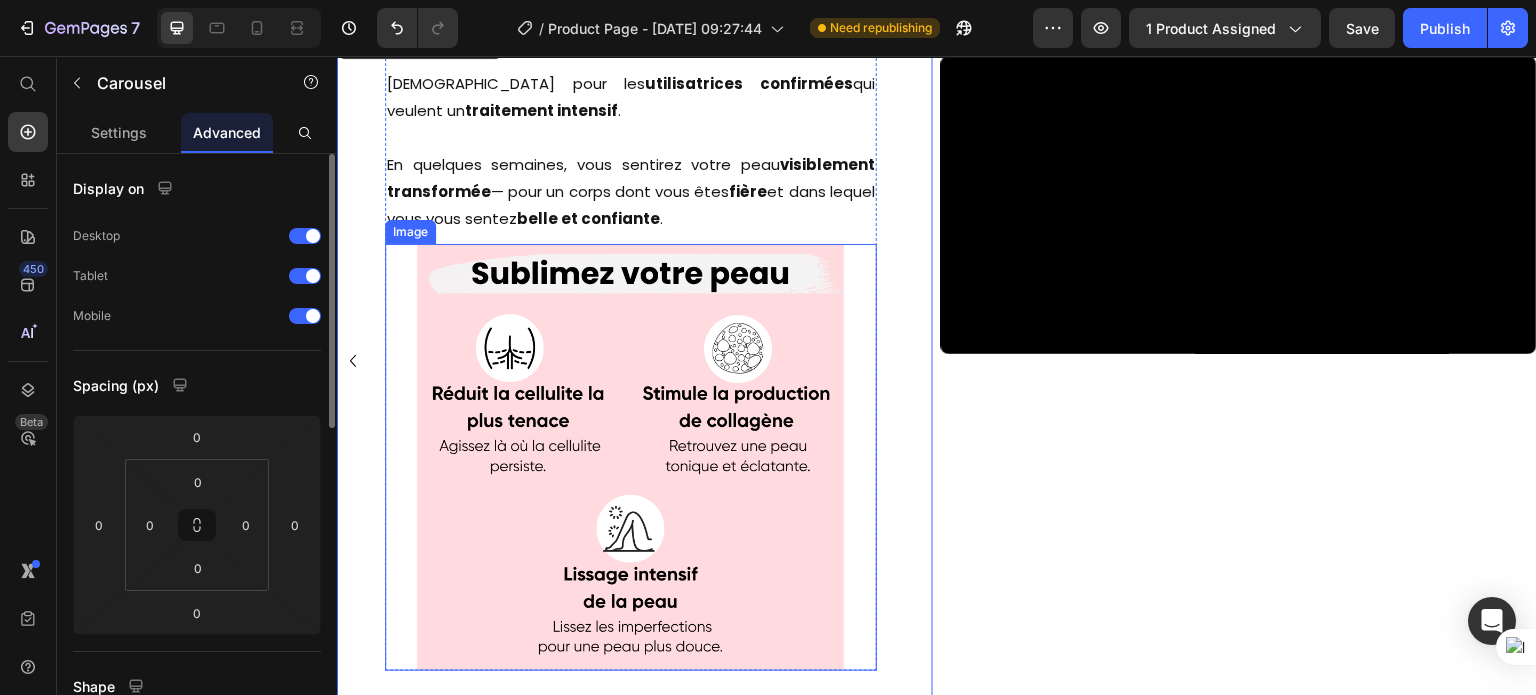 scroll, scrollTop: 3376, scrollLeft: 0, axis: vertical 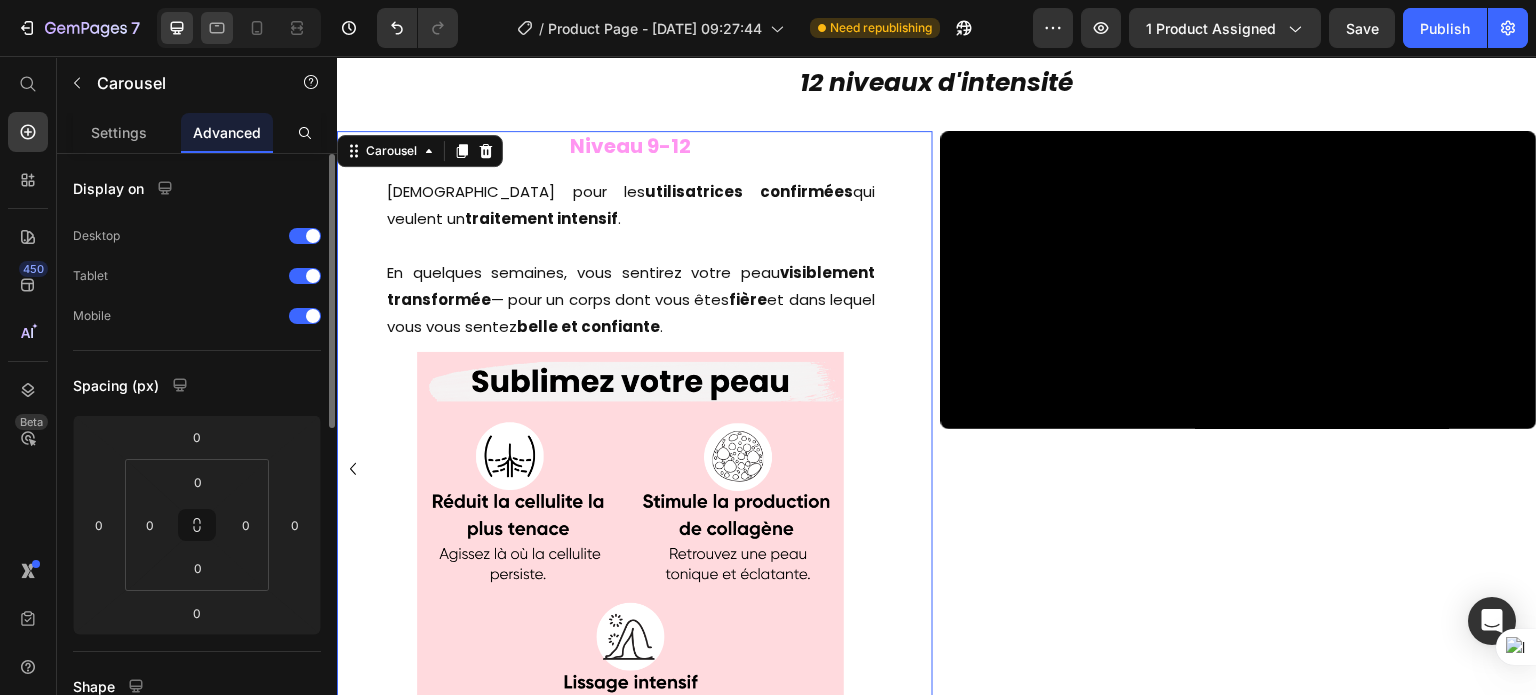 click 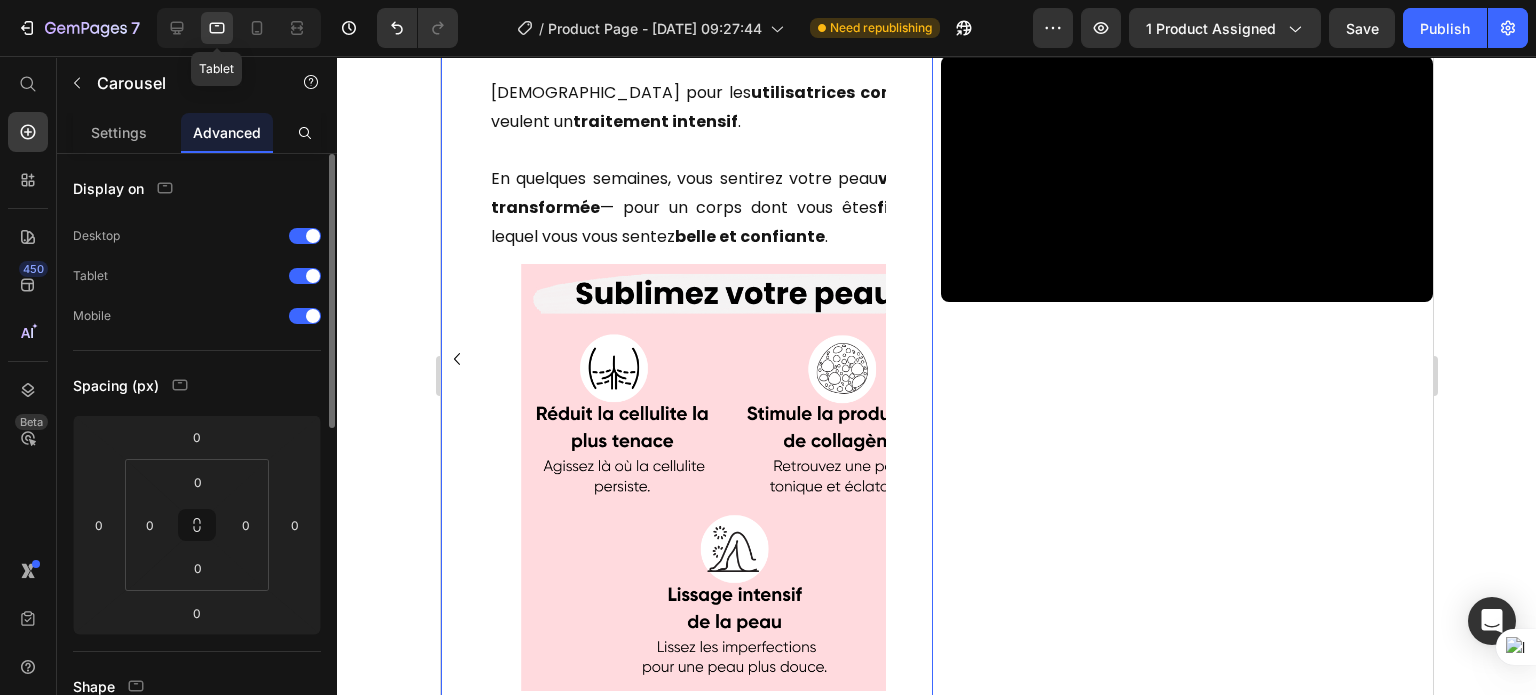click 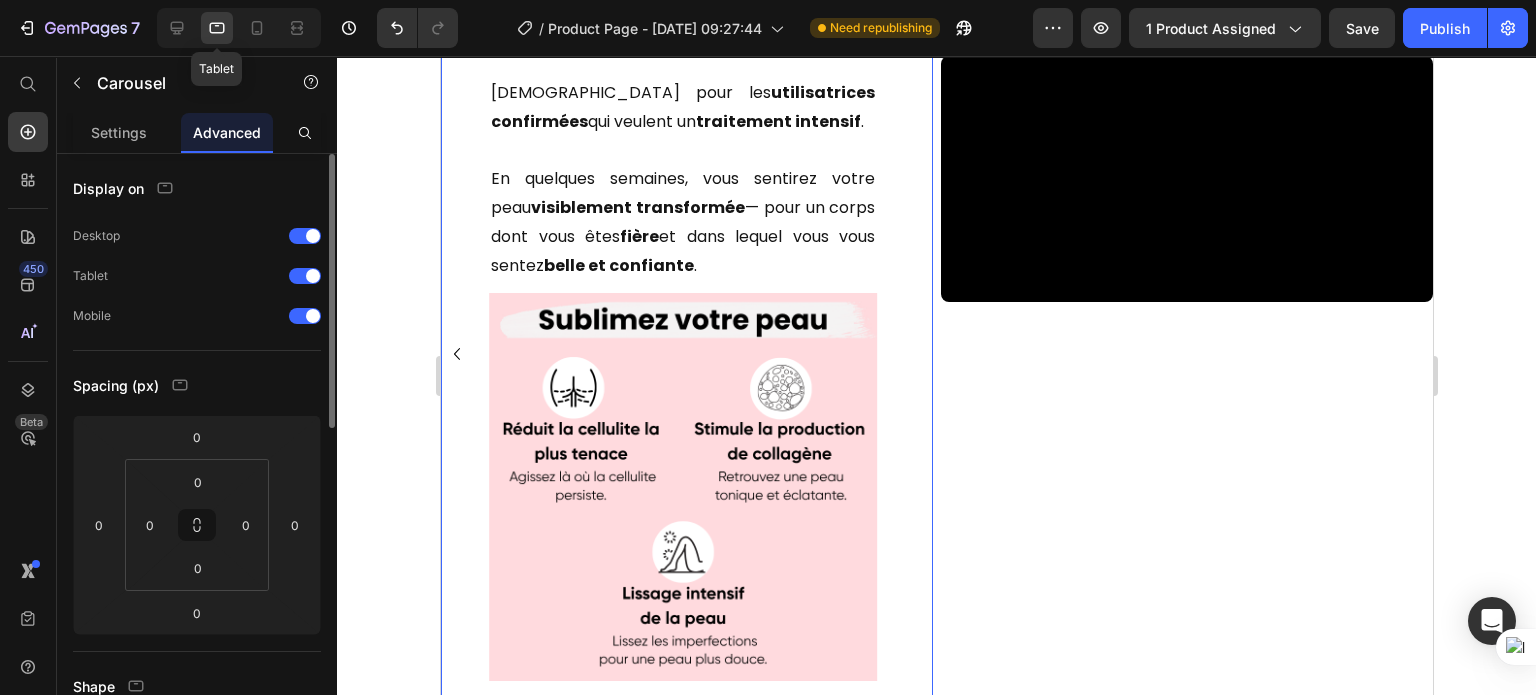 scroll, scrollTop: 3236, scrollLeft: 0, axis: vertical 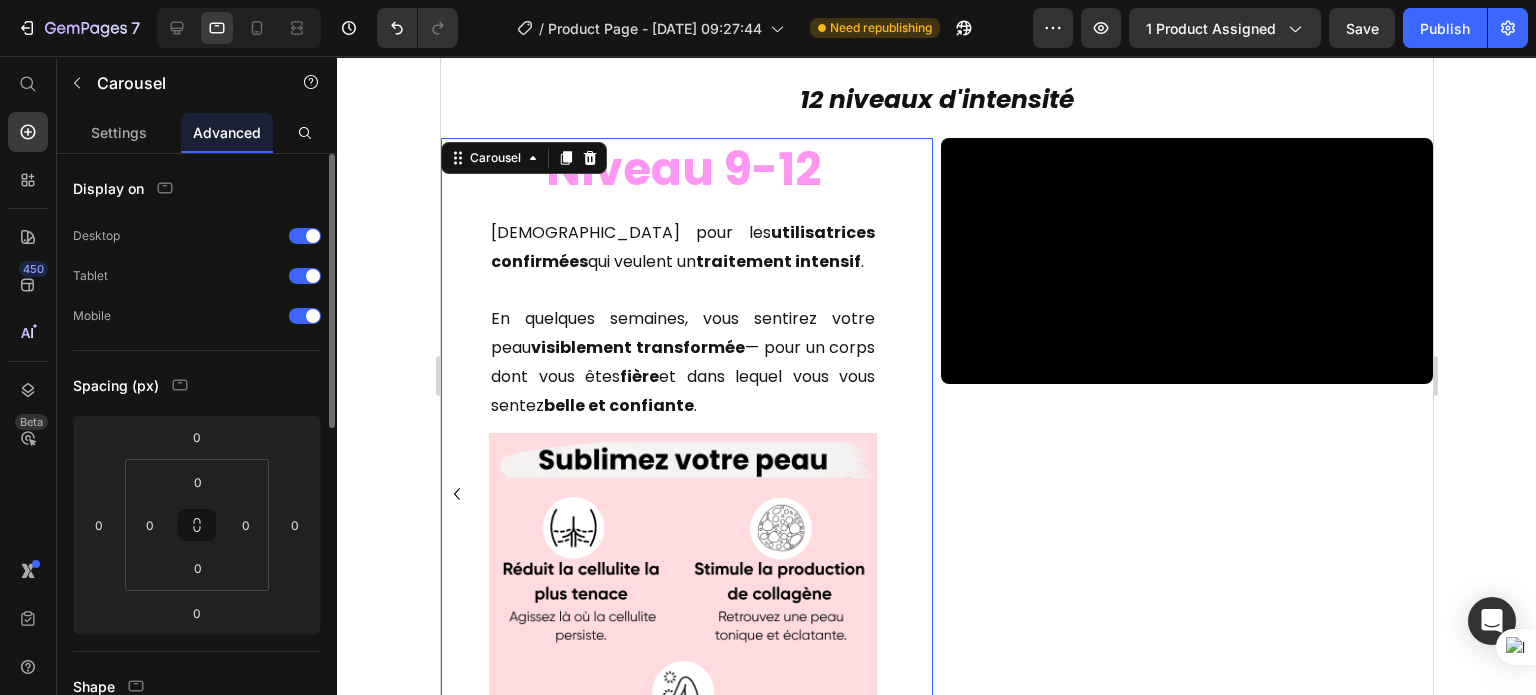 click 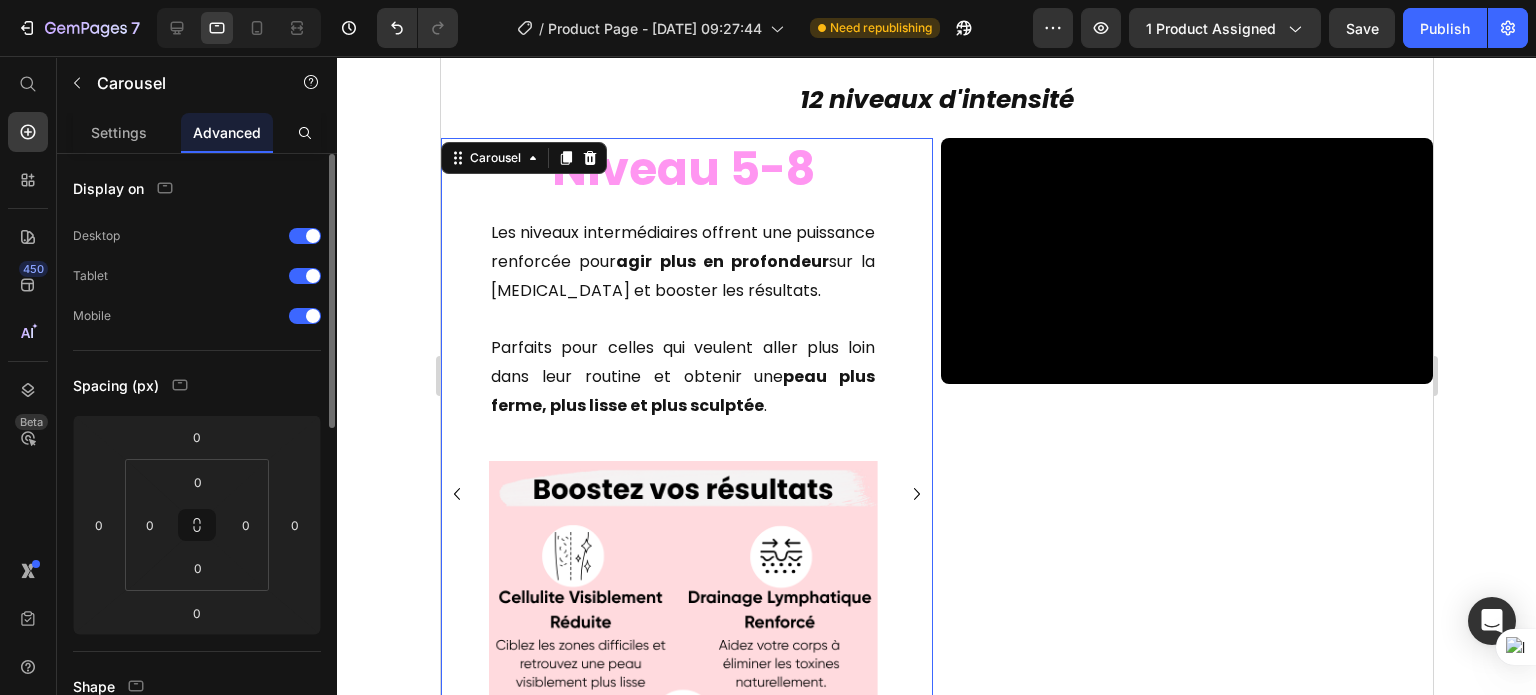 click 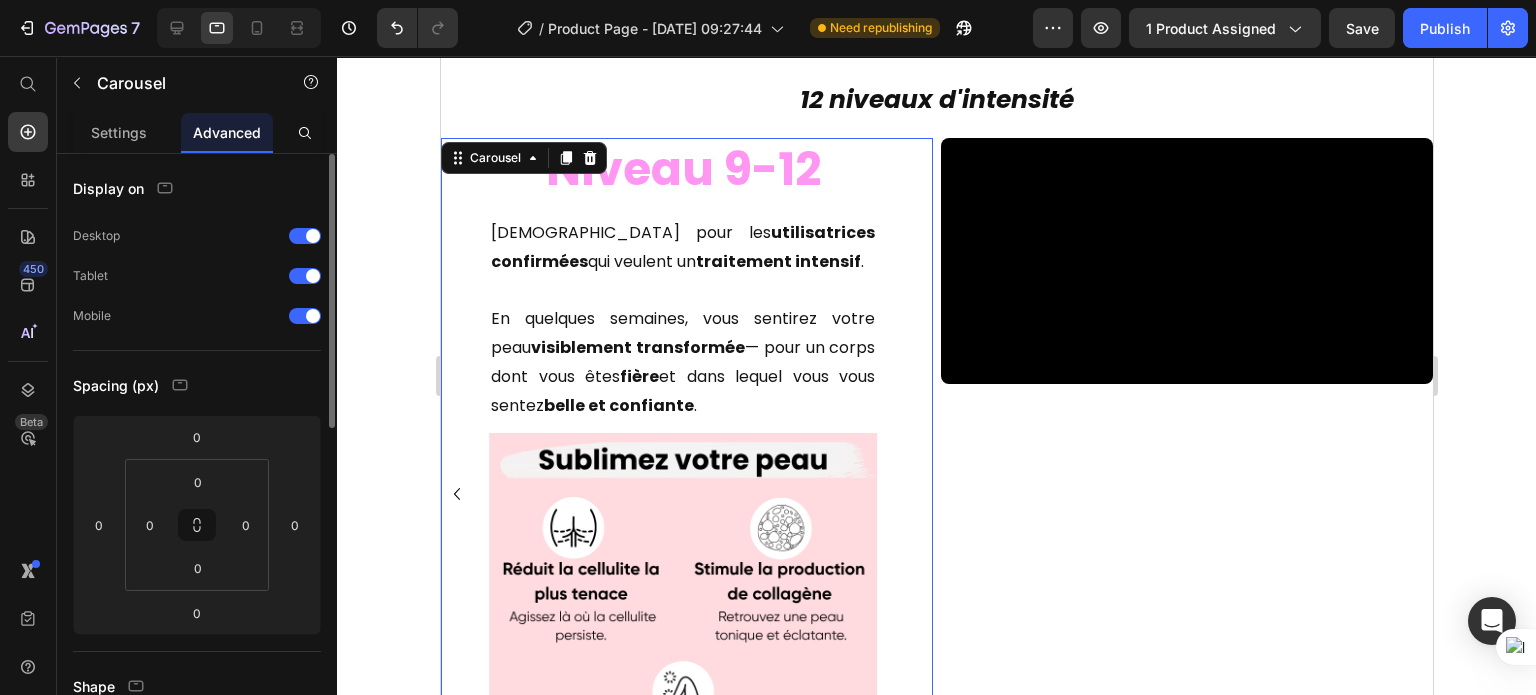 click 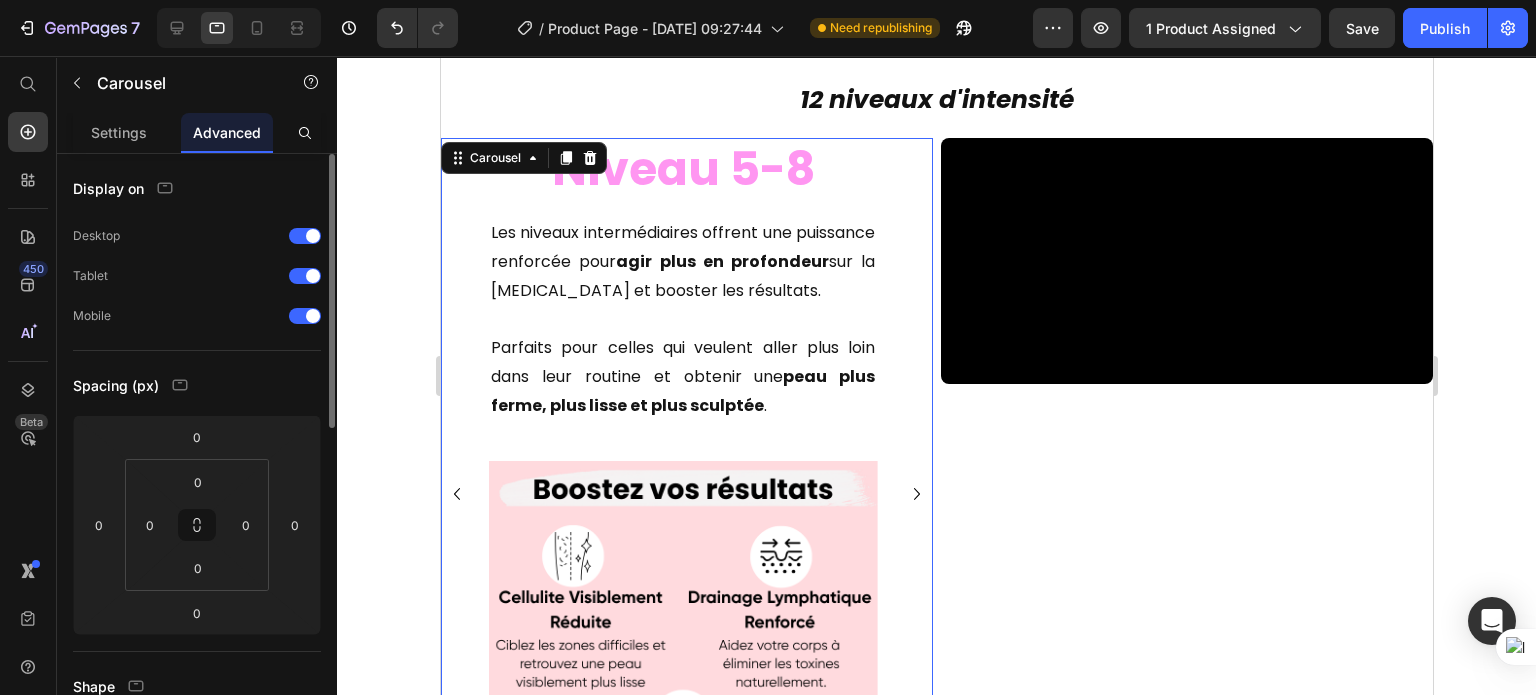 click 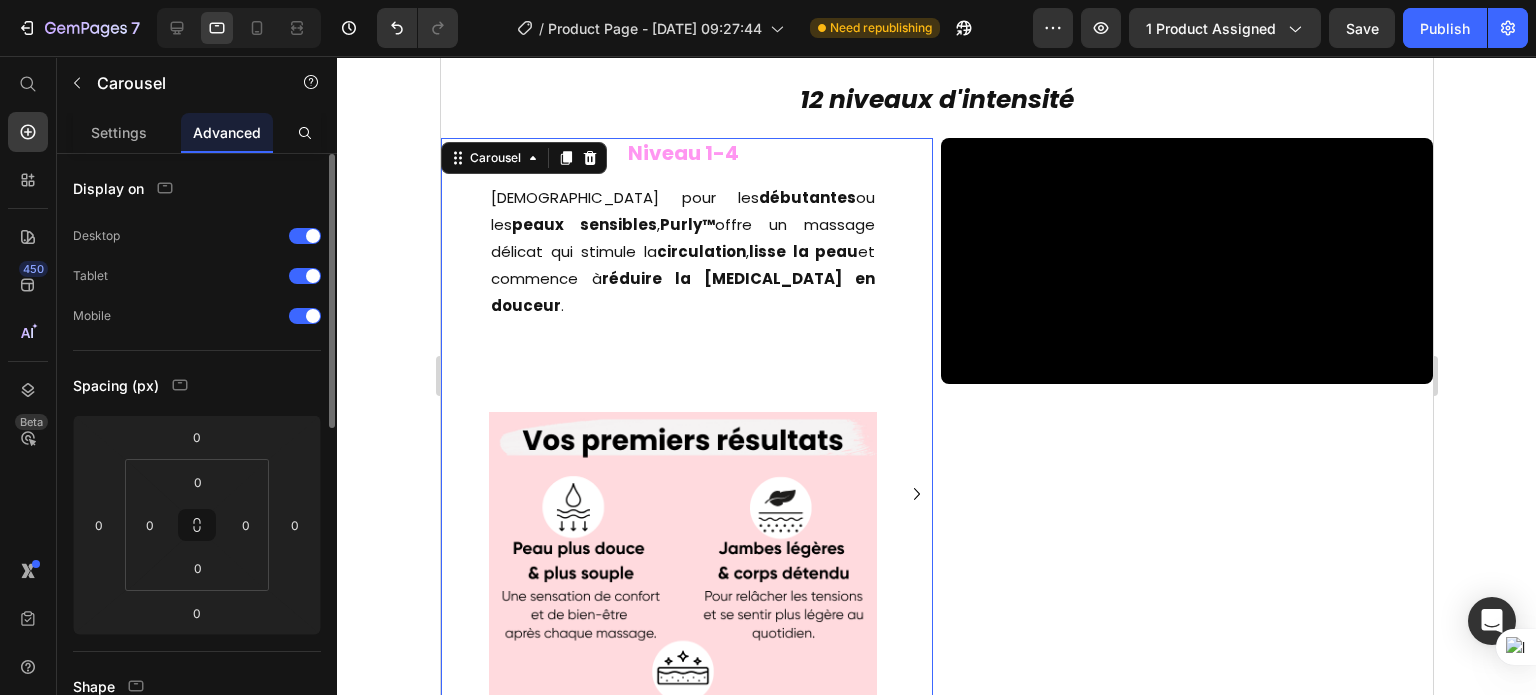 click 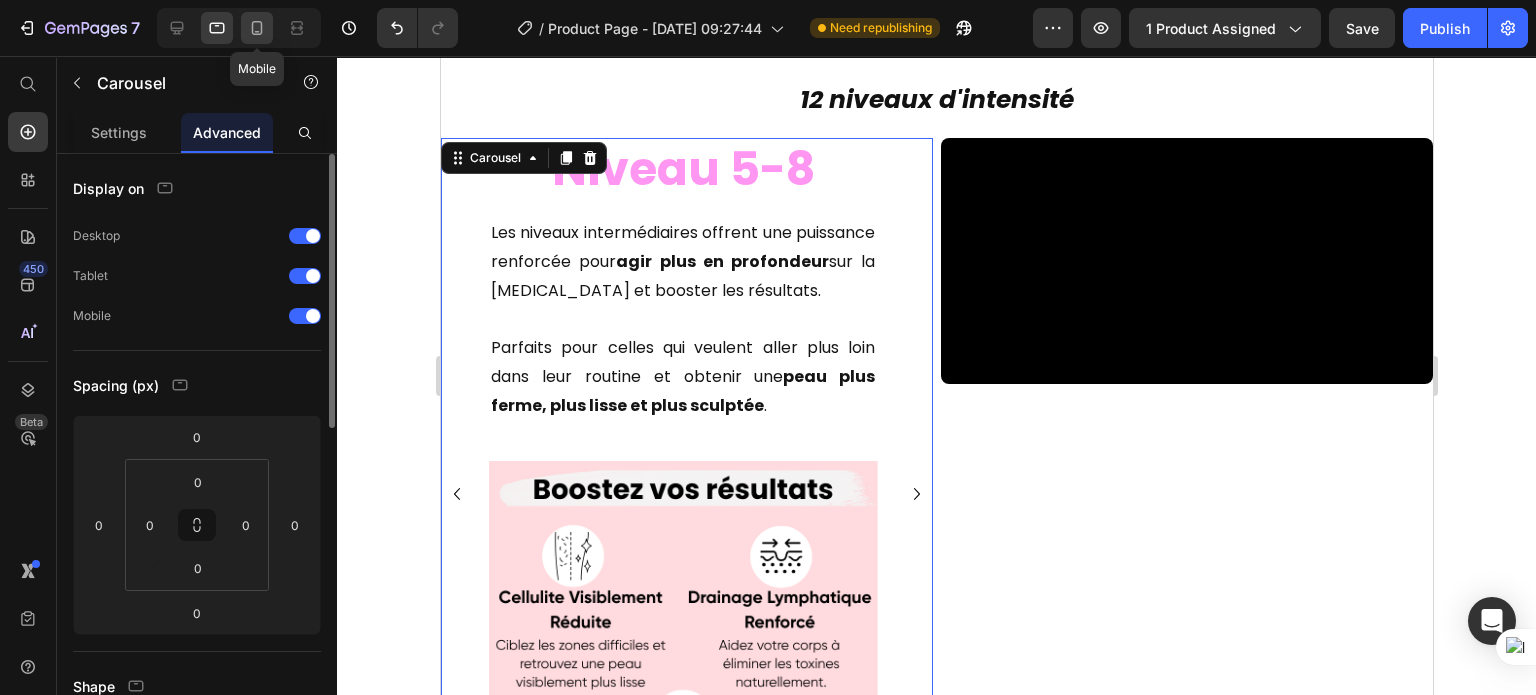 click 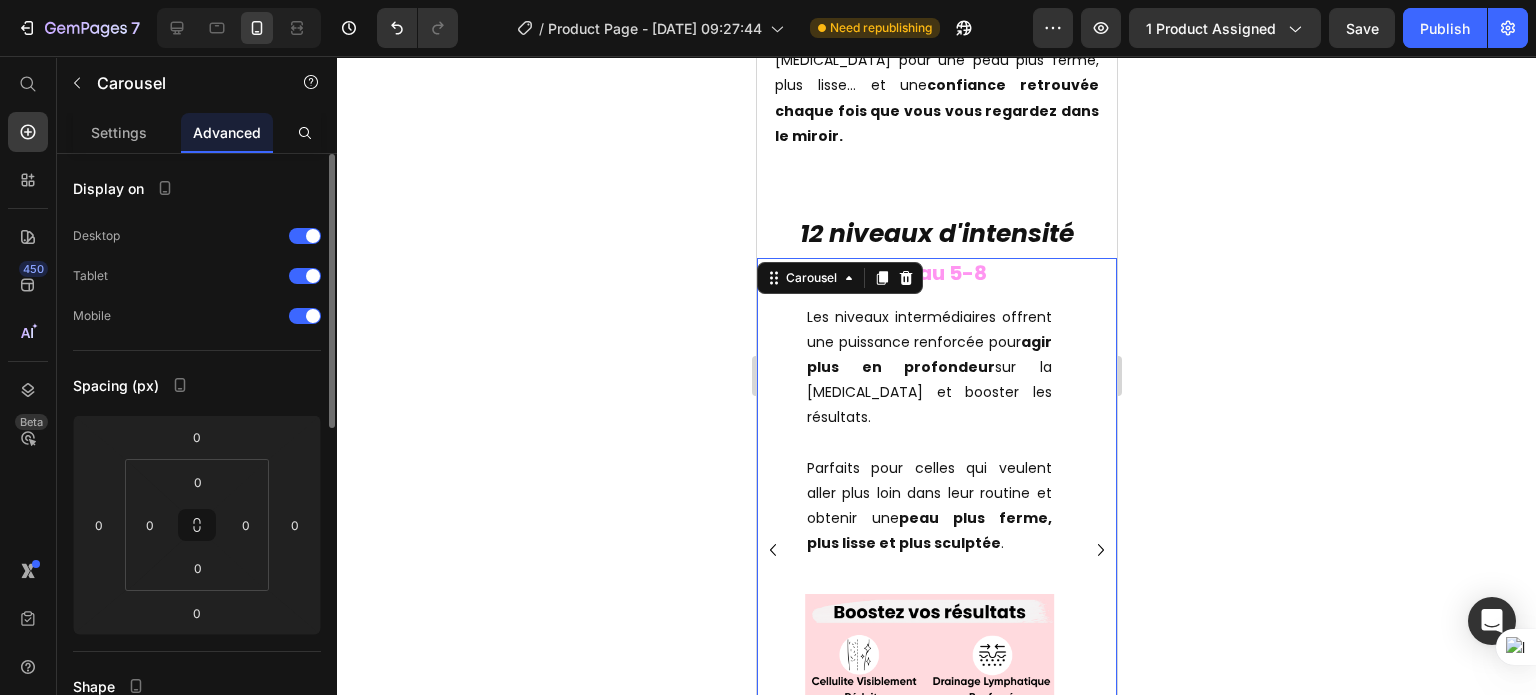 scroll, scrollTop: 3658, scrollLeft: 0, axis: vertical 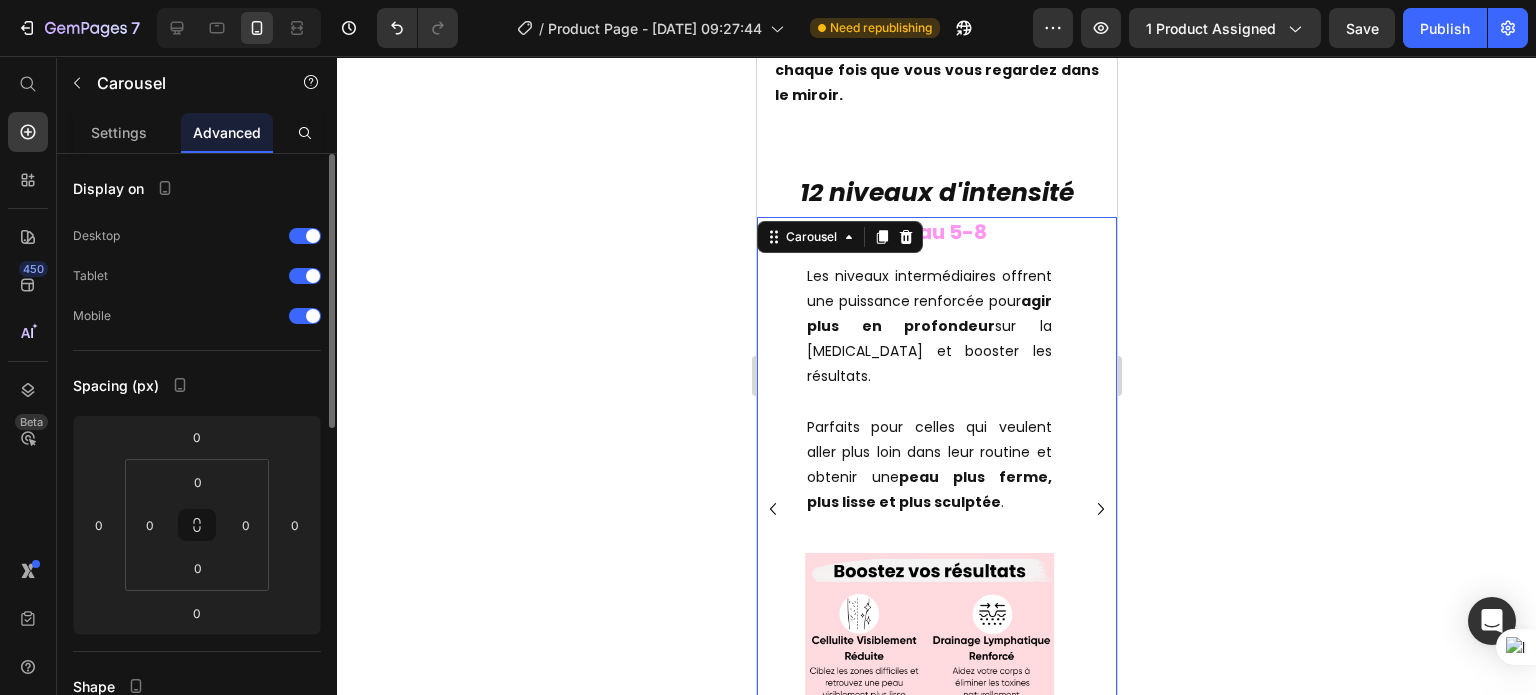 click 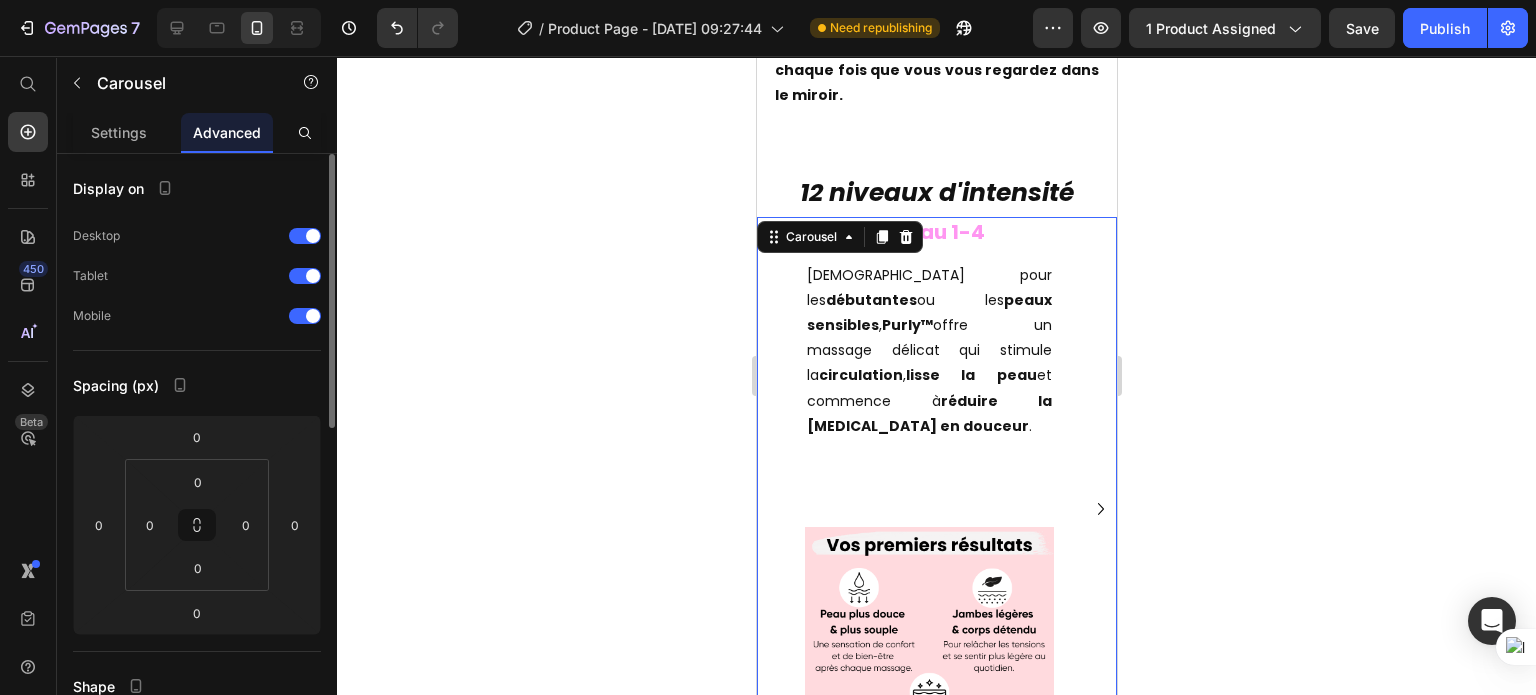 click 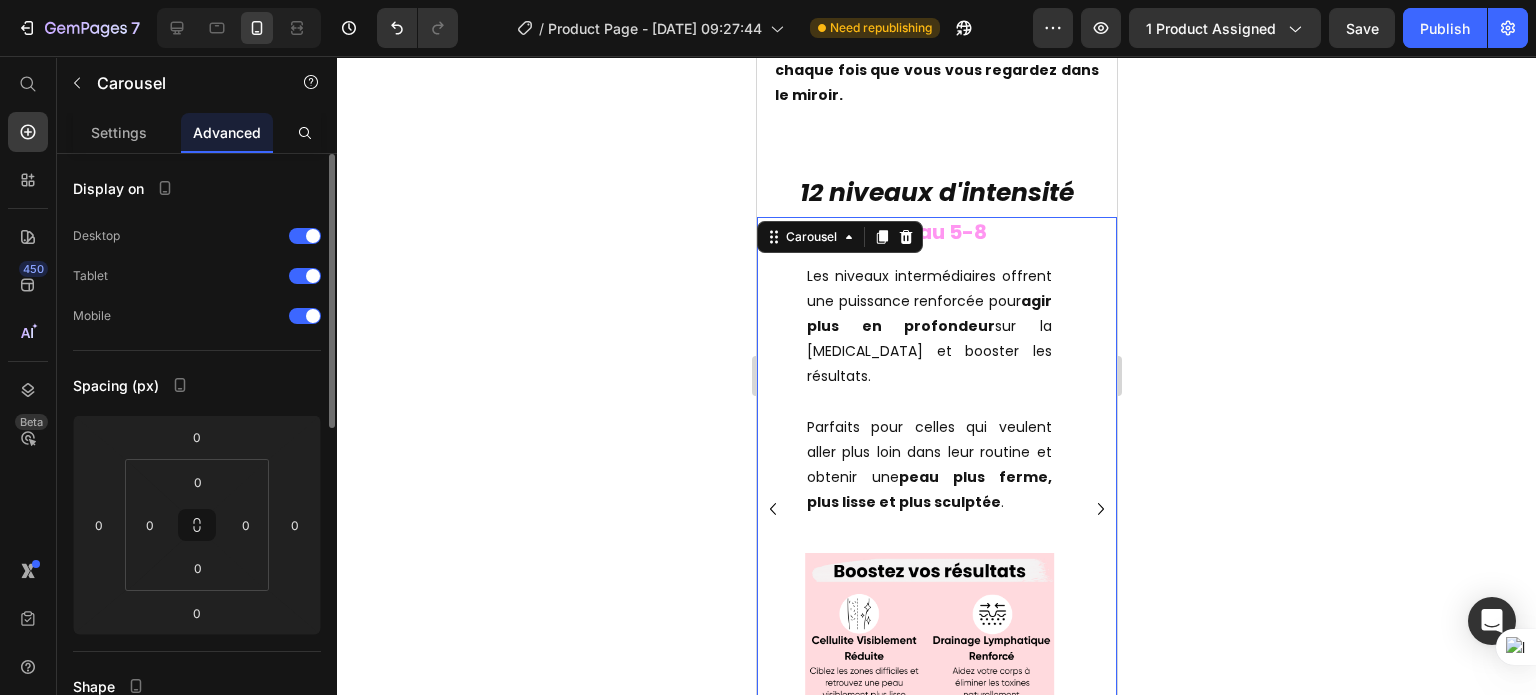 click 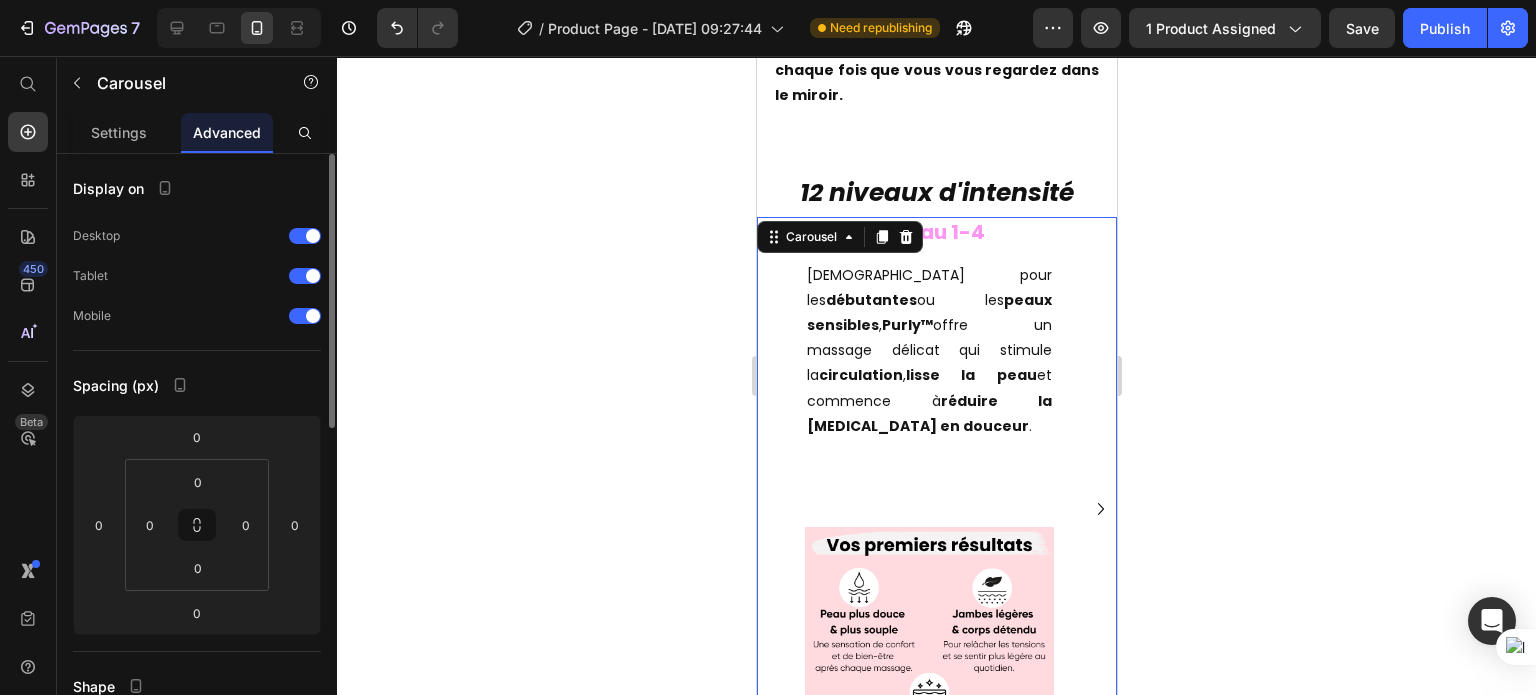 click 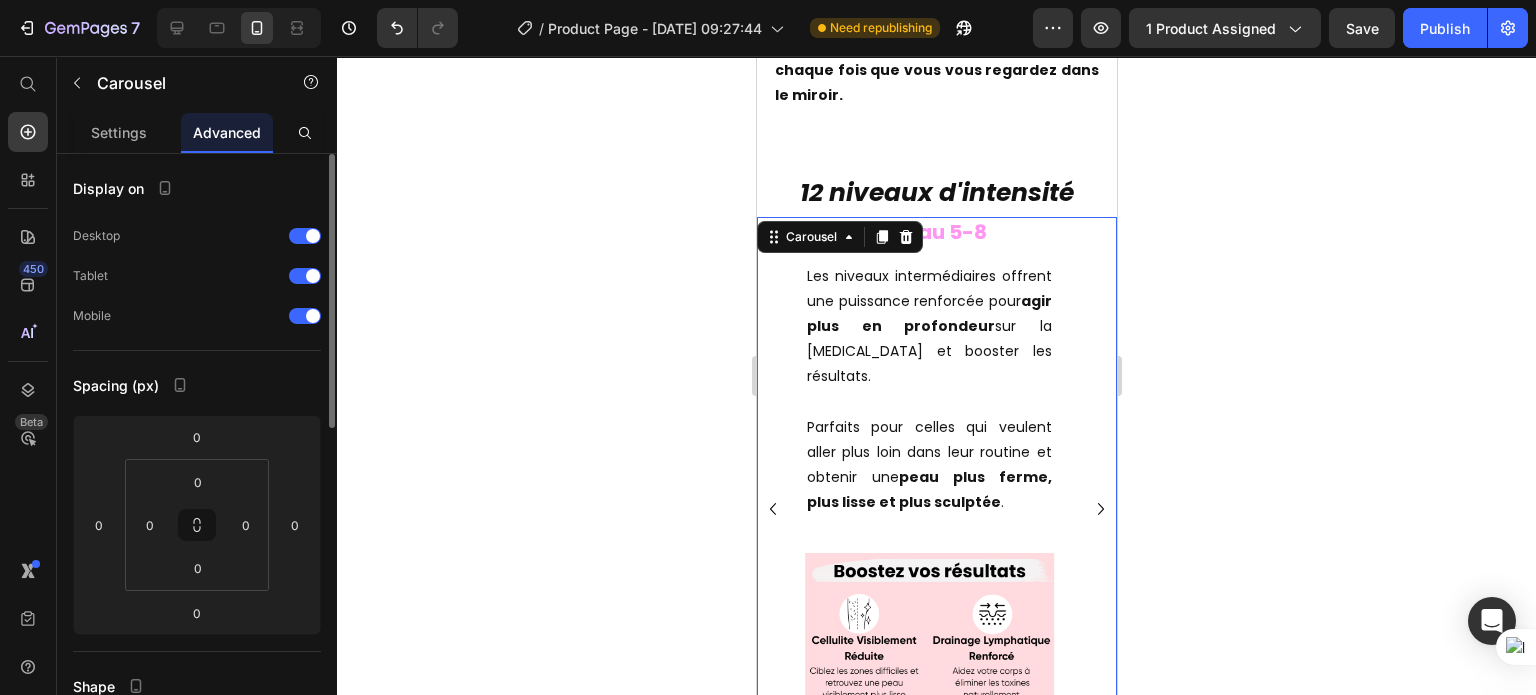 click 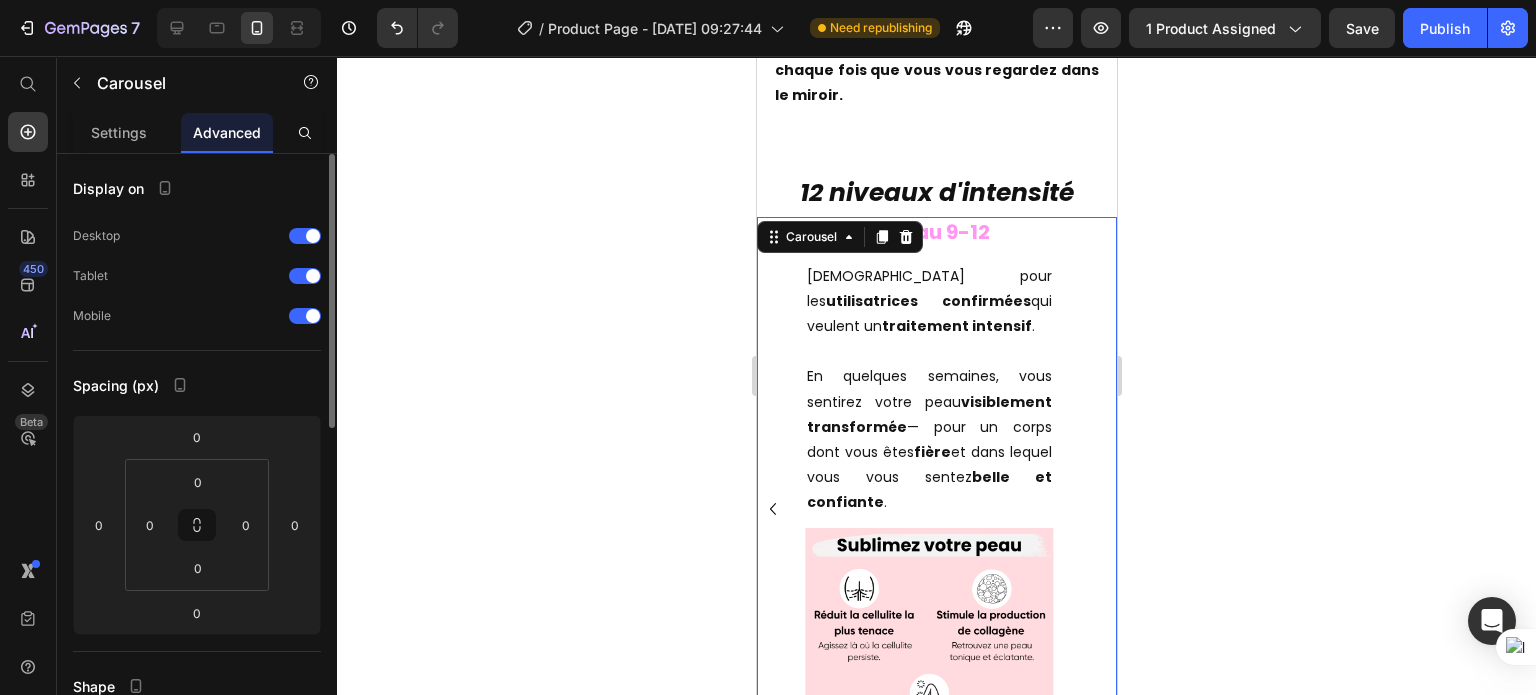 click 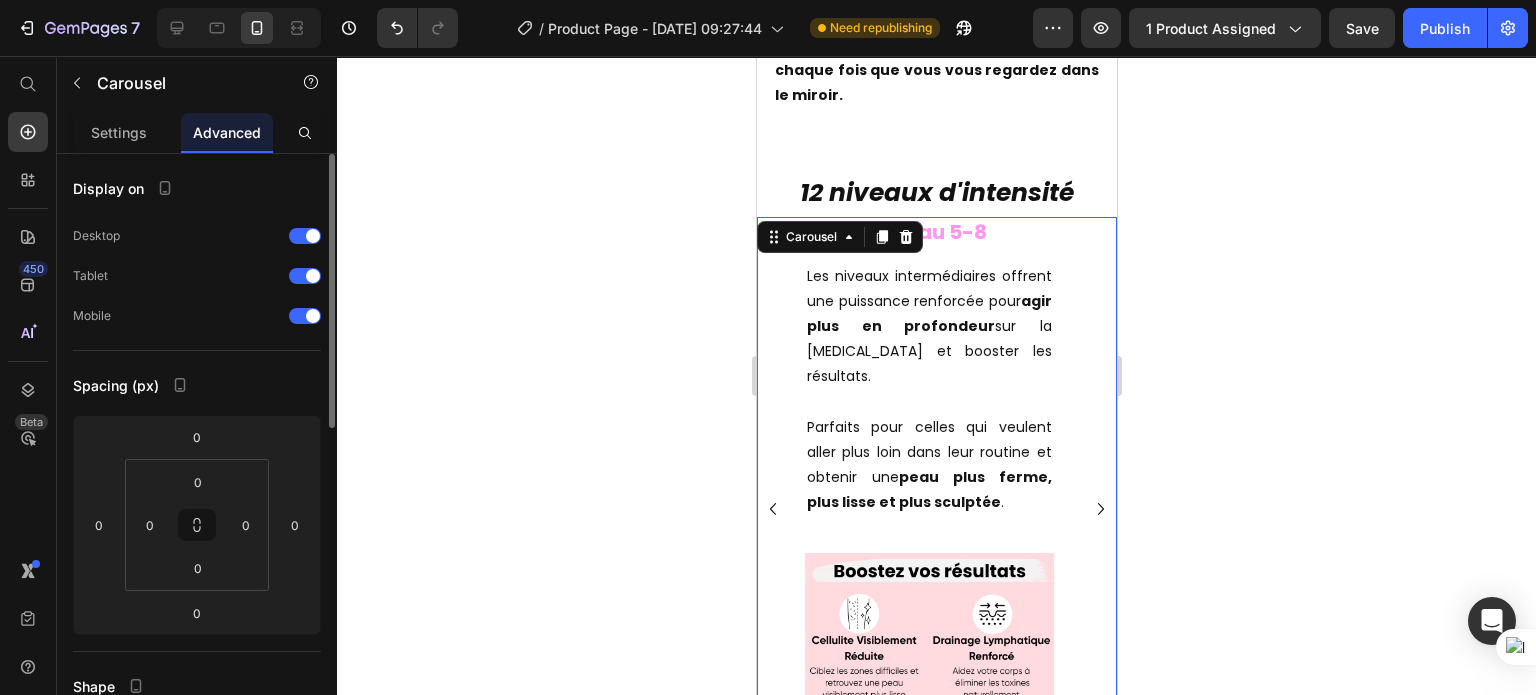 click 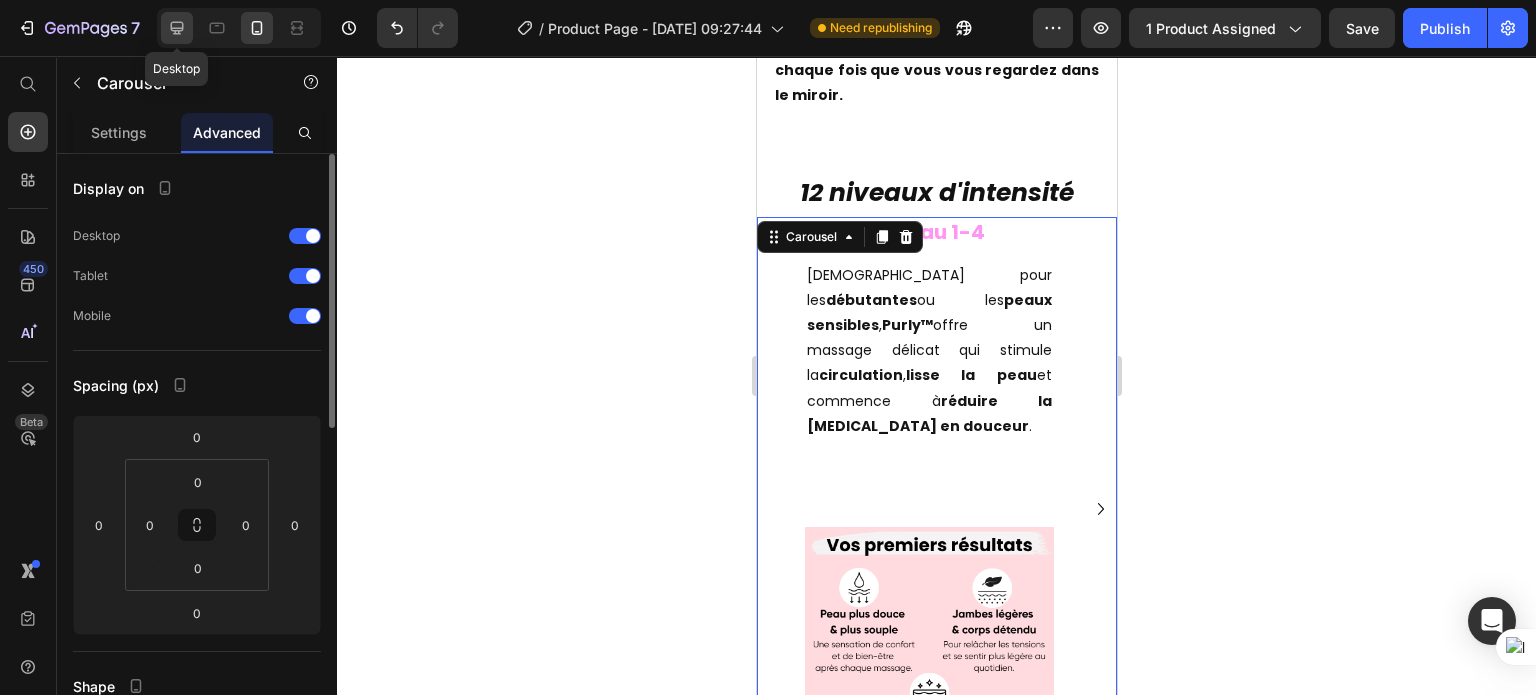 click 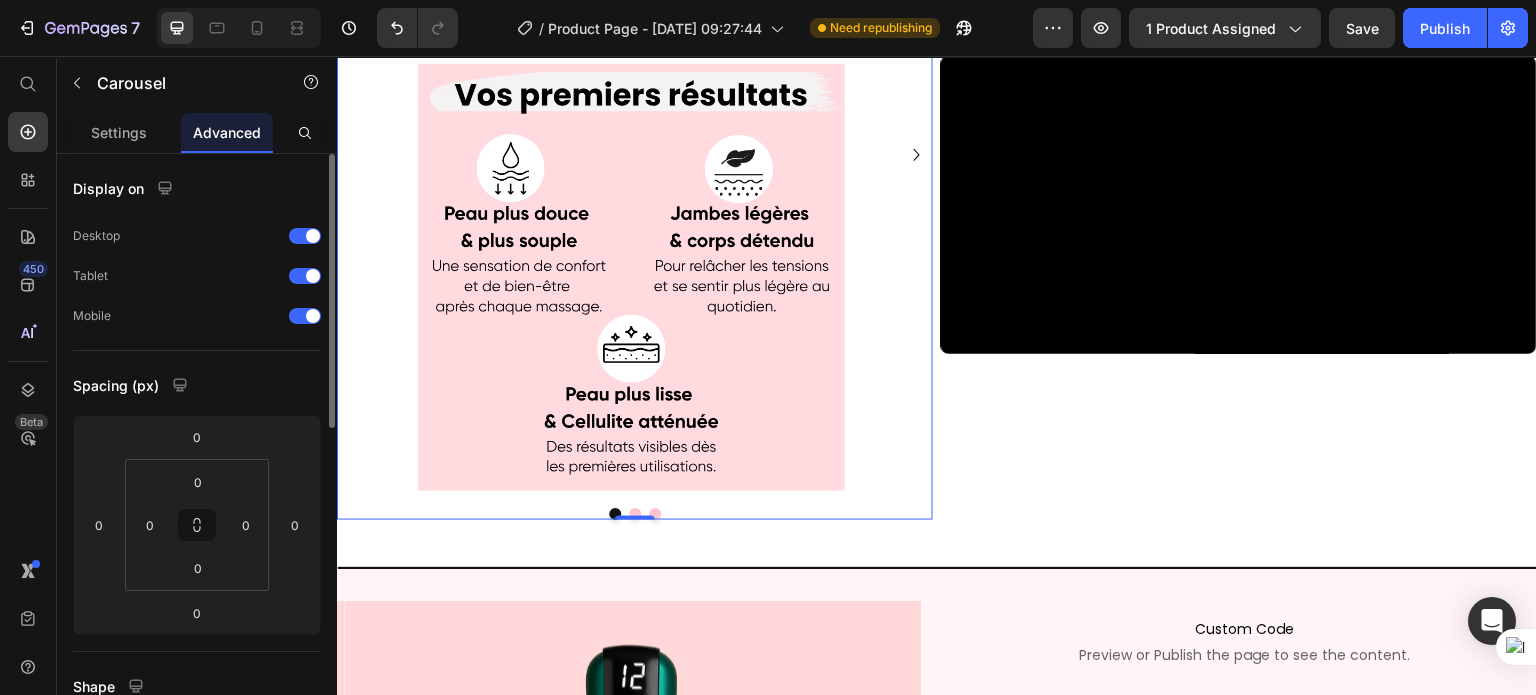 scroll, scrollTop: 3367, scrollLeft: 0, axis: vertical 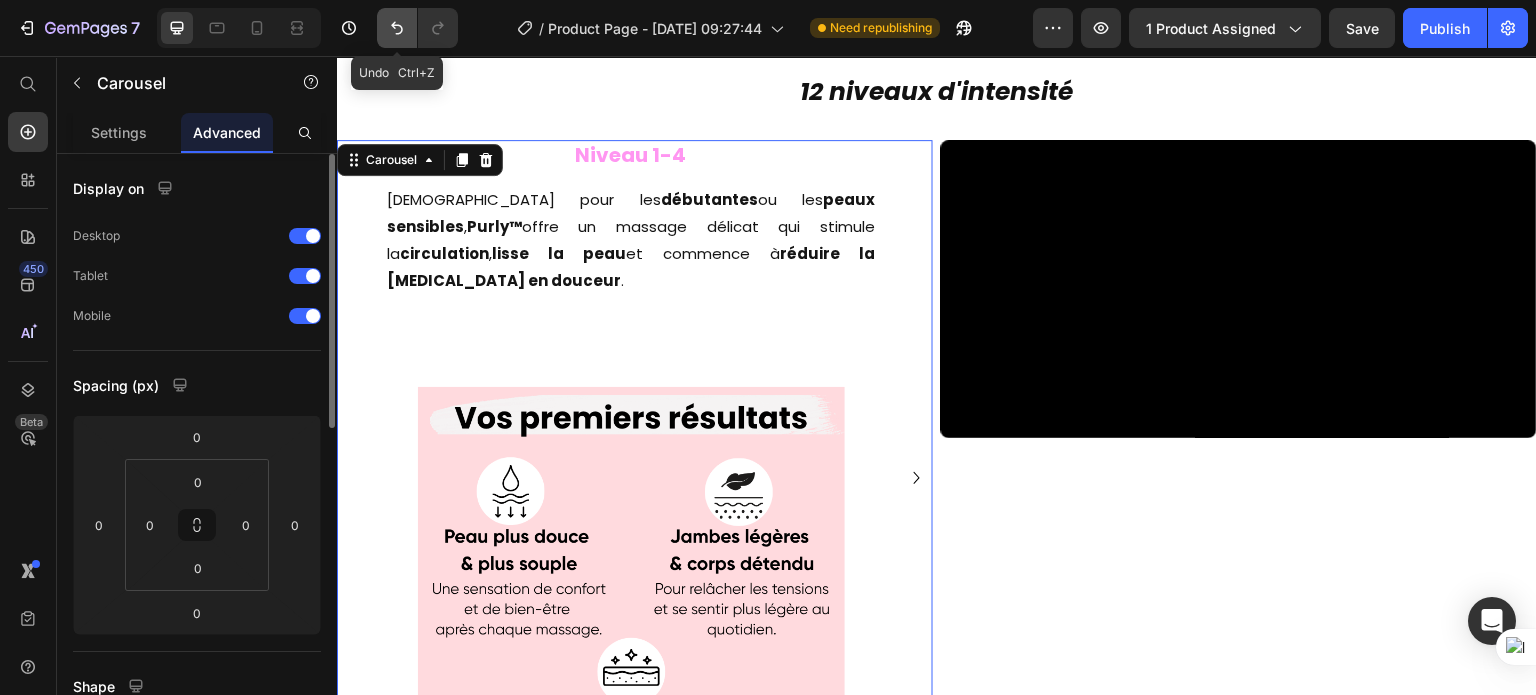 click 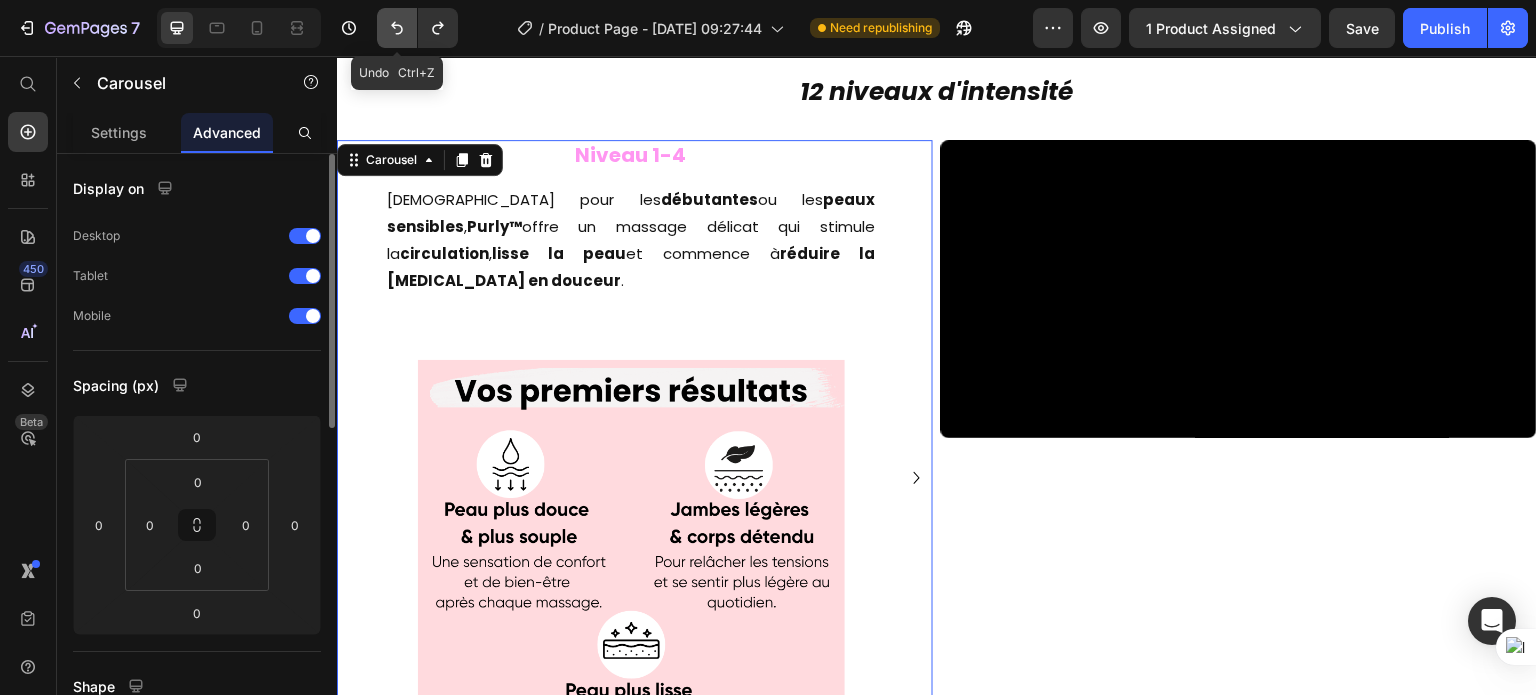 click 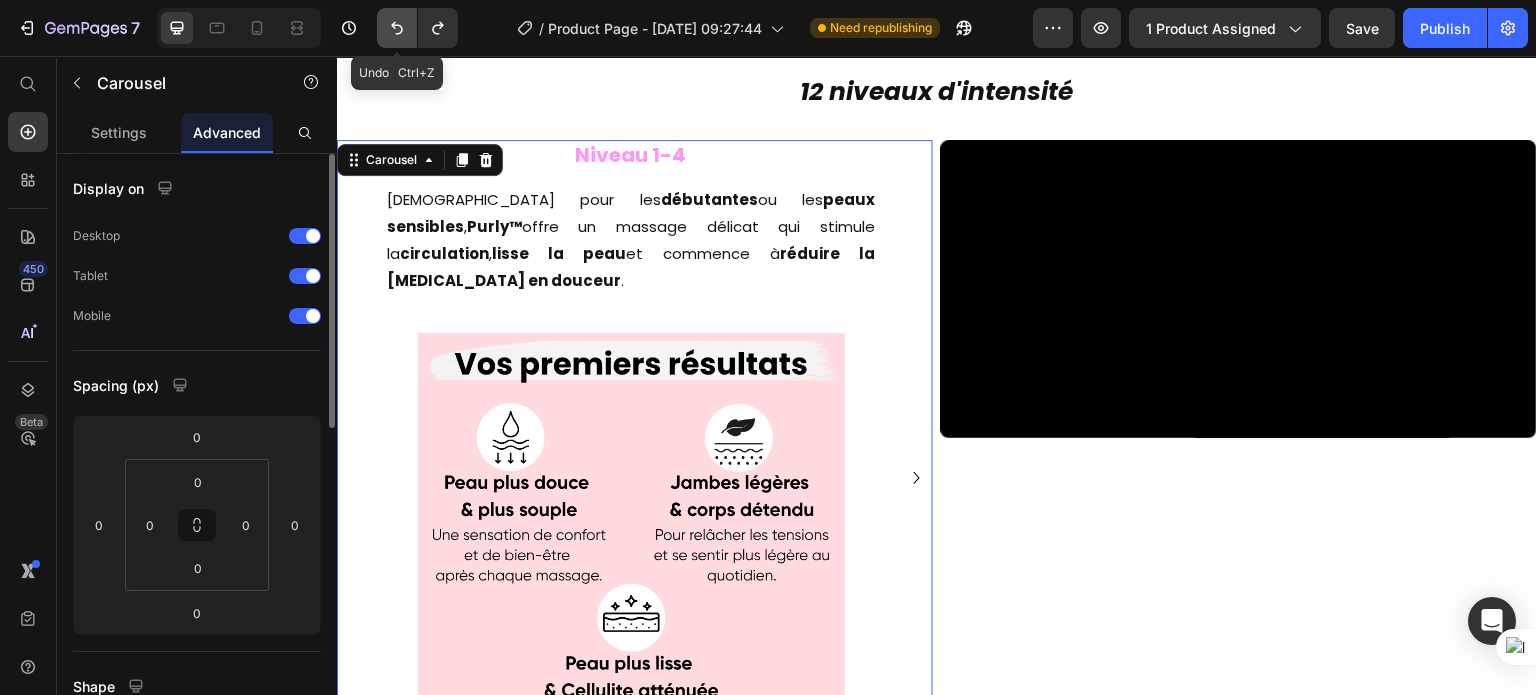 click 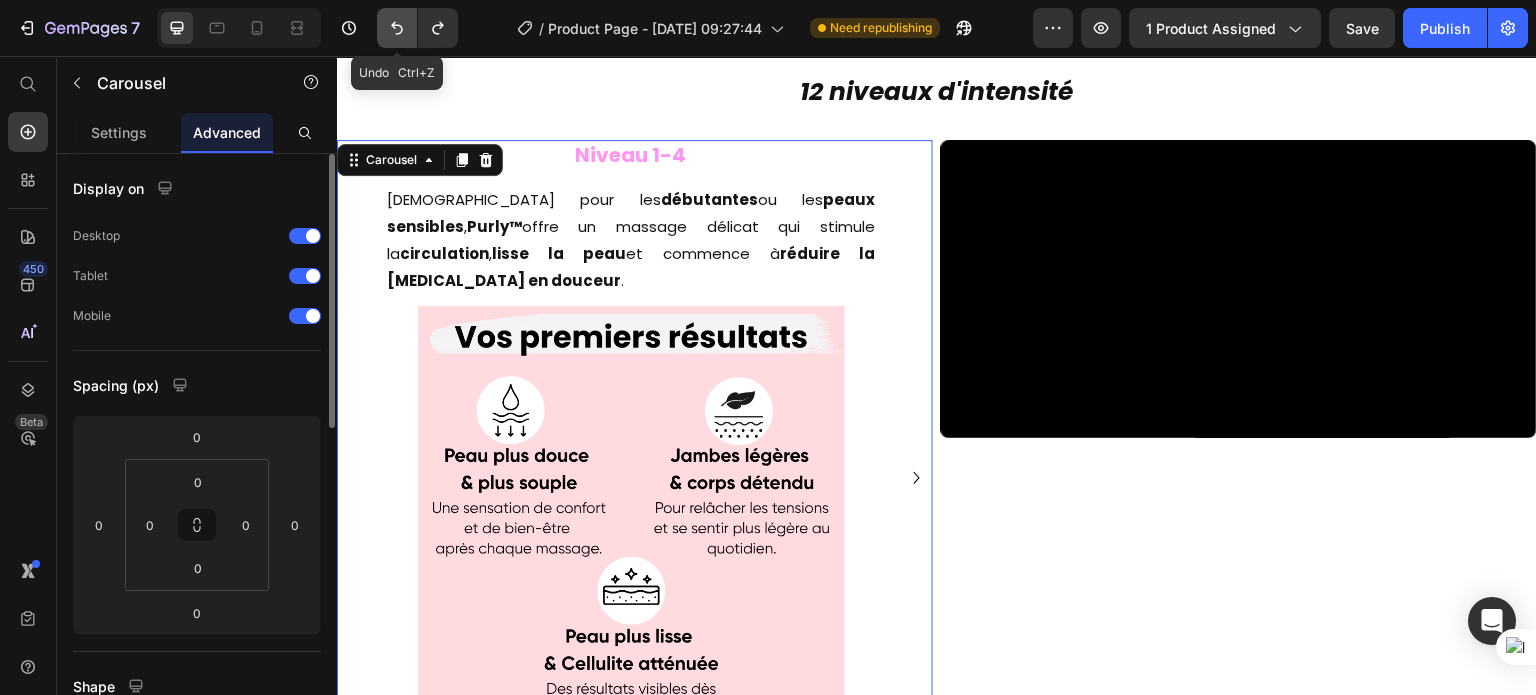 click 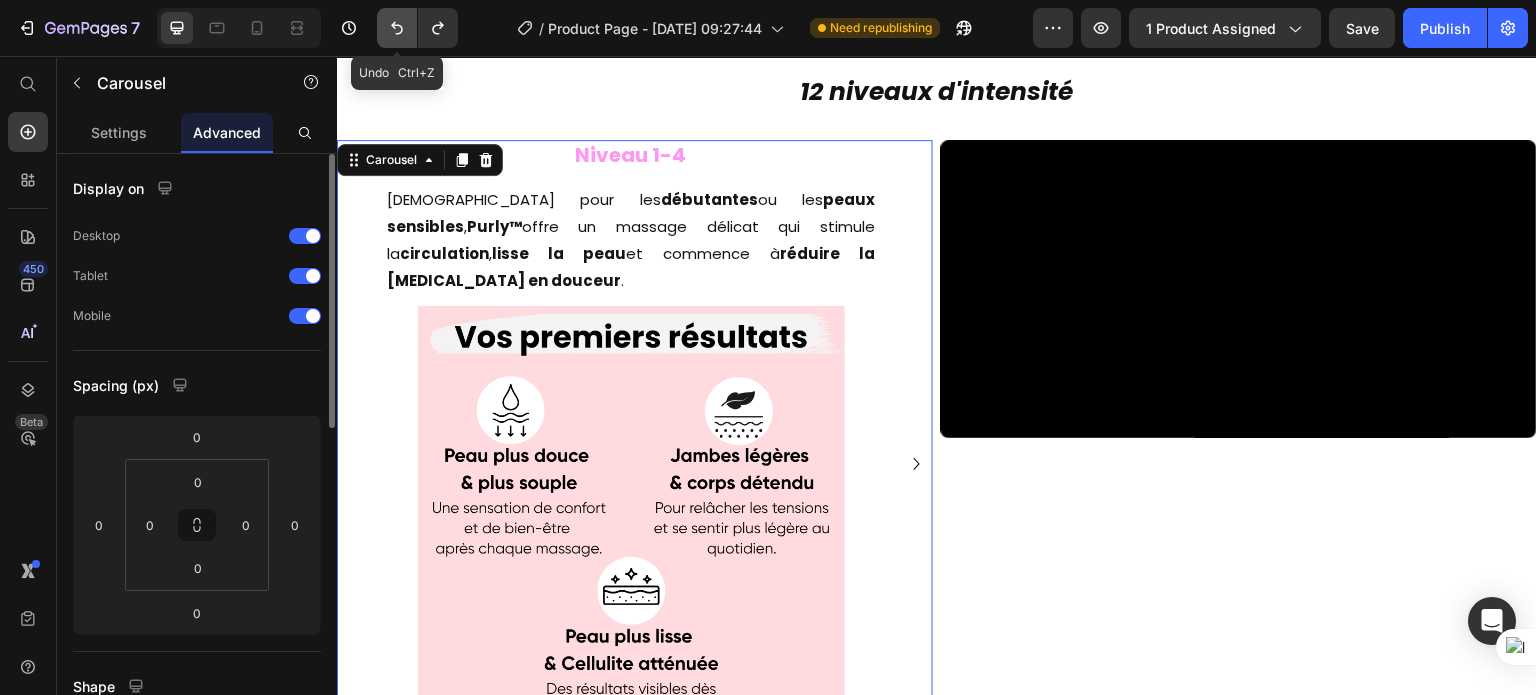 click 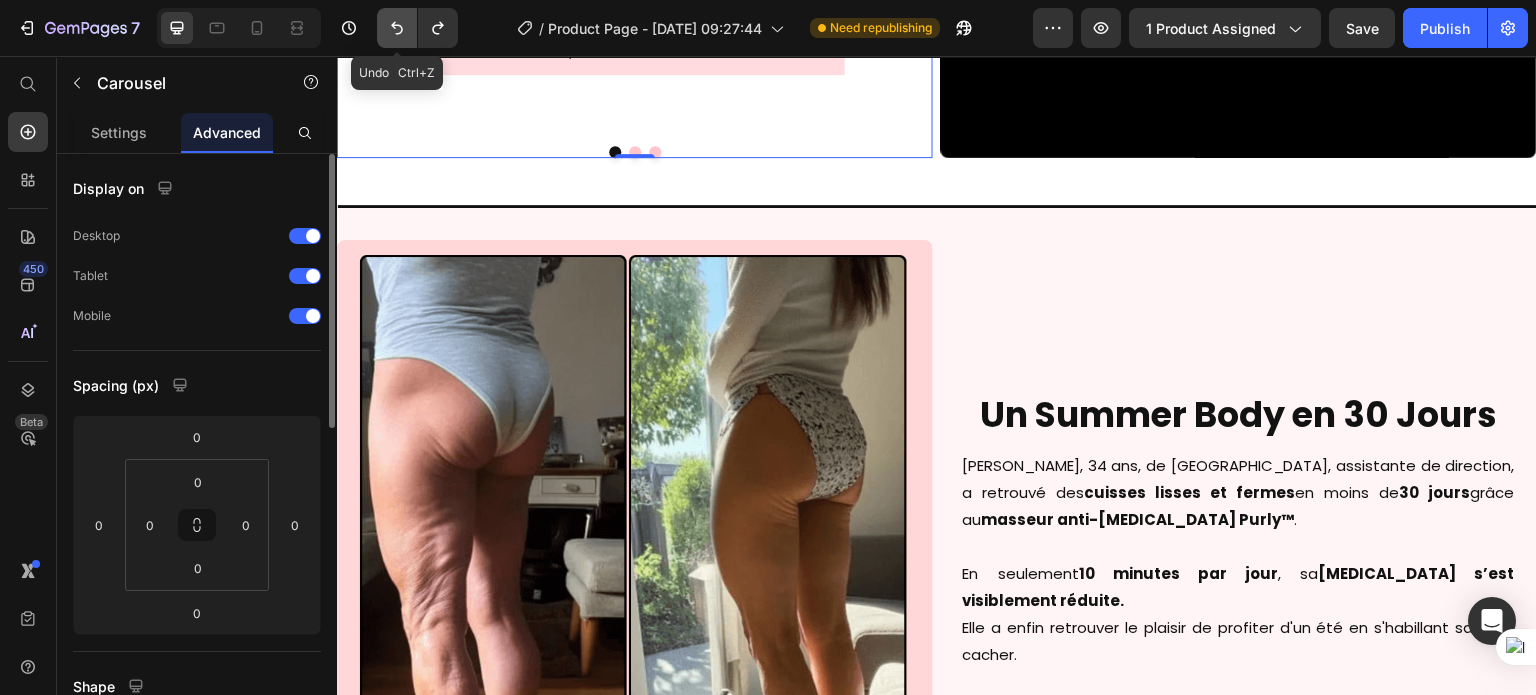 scroll, scrollTop: 2709, scrollLeft: 0, axis: vertical 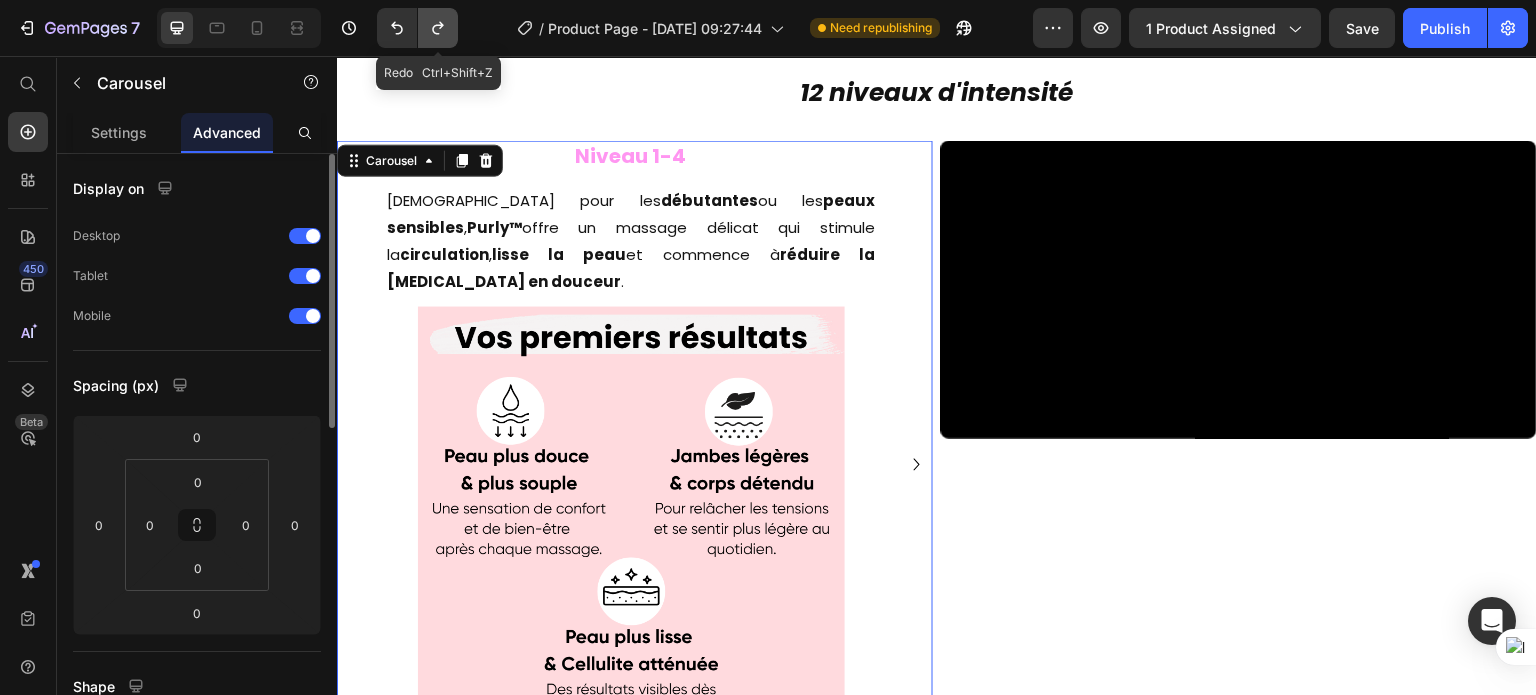 click 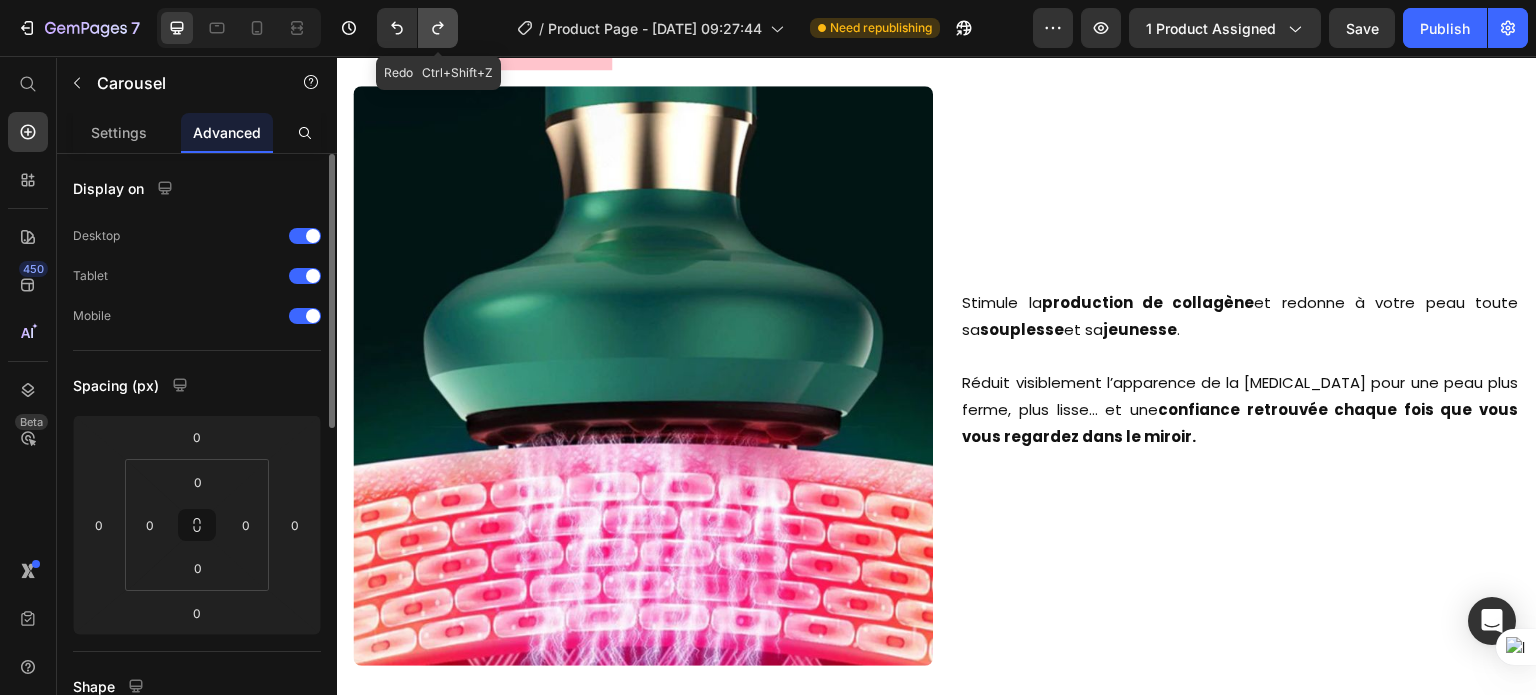 click 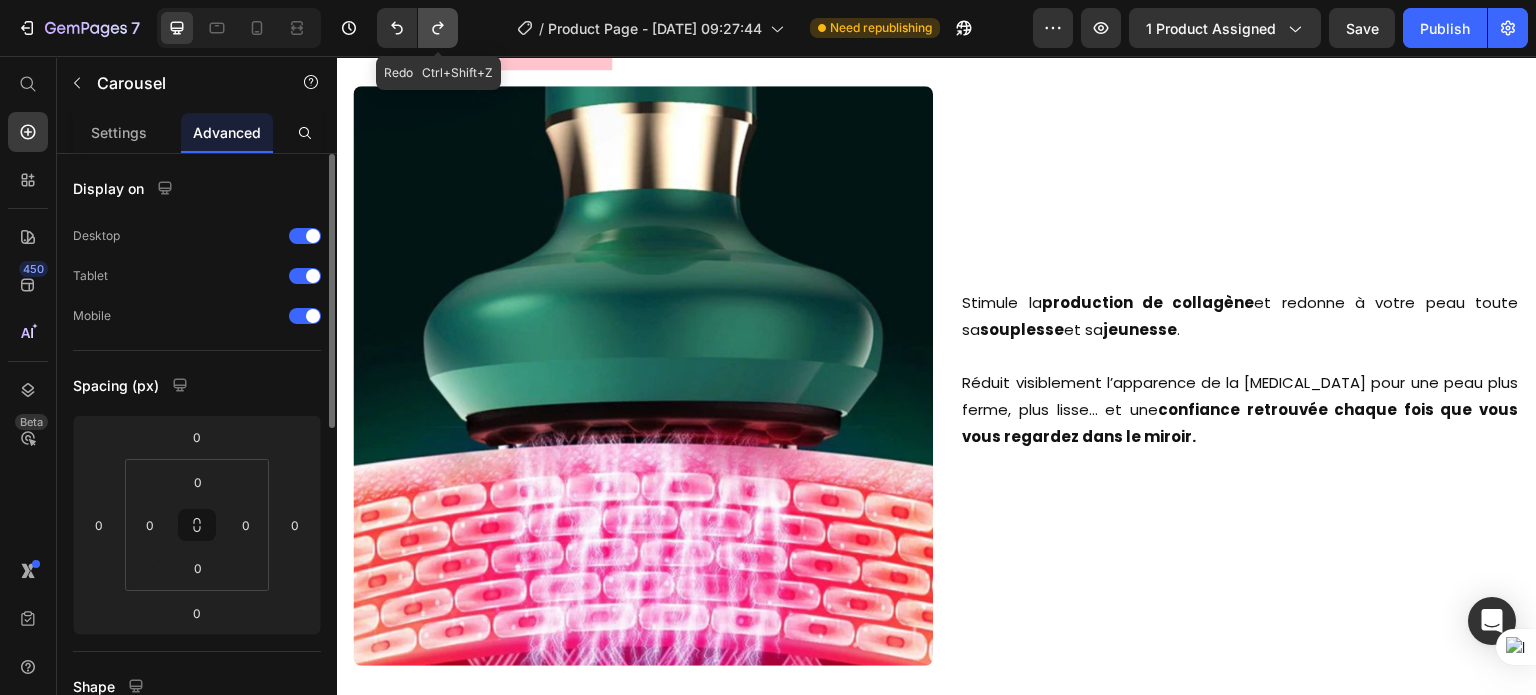 scroll, scrollTop: 3367, scrollLeft: 0, axis: vertical 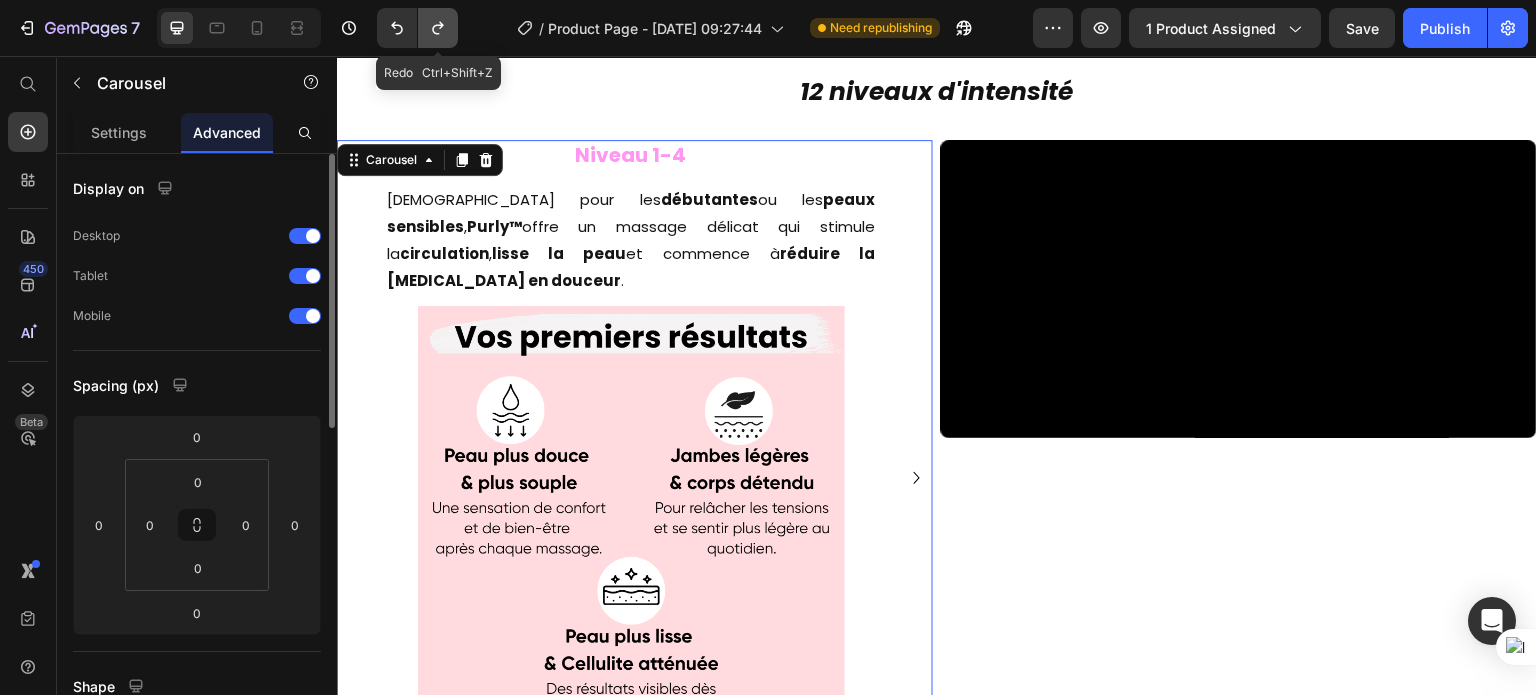 click 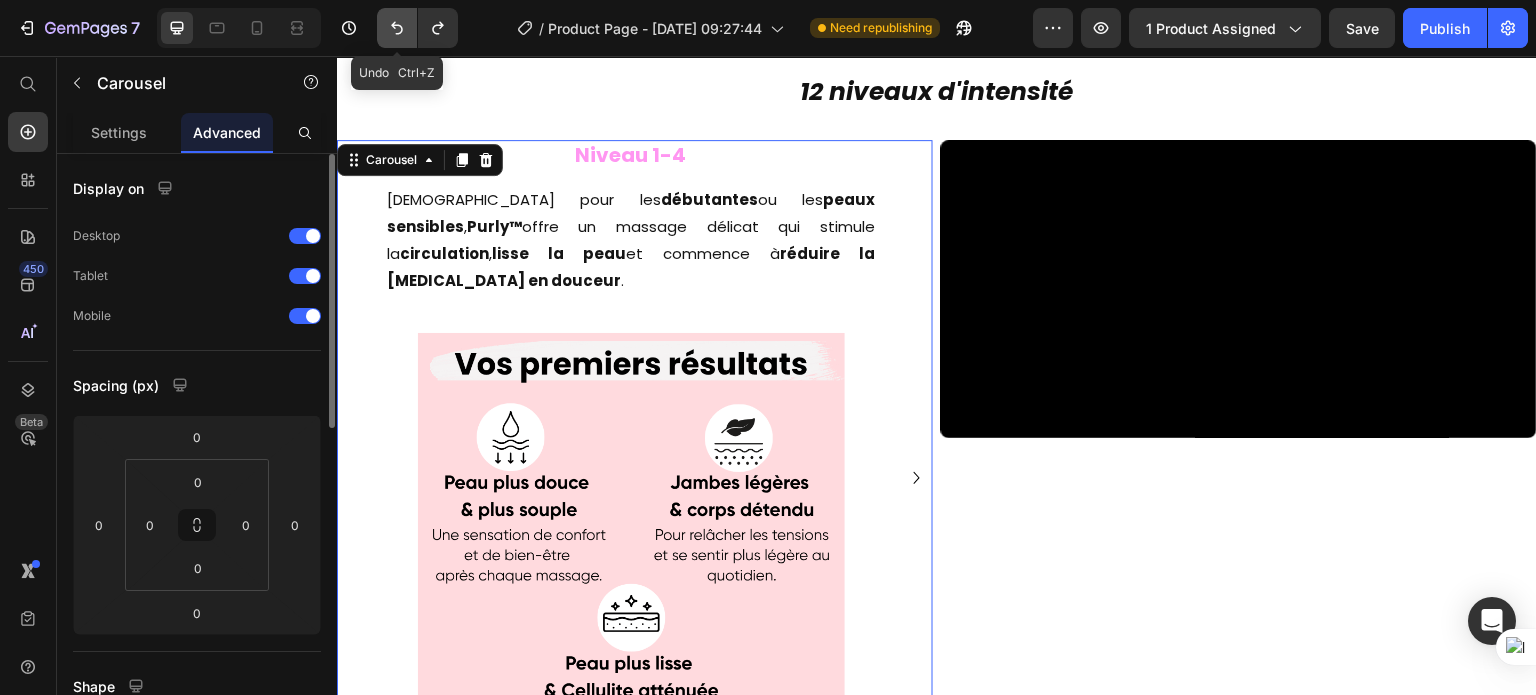 click 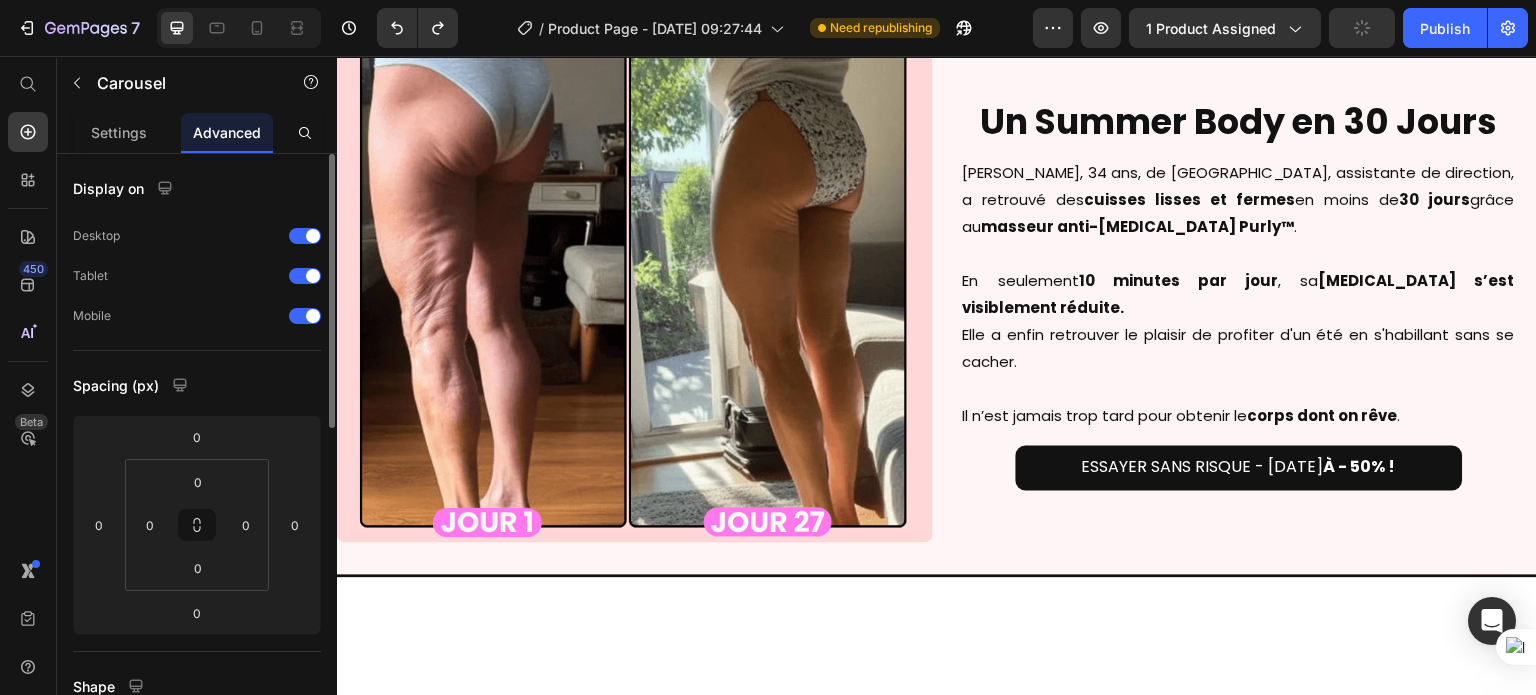 scroll, scrollTop: 1366, scrollLeft: 0, axis: vertical 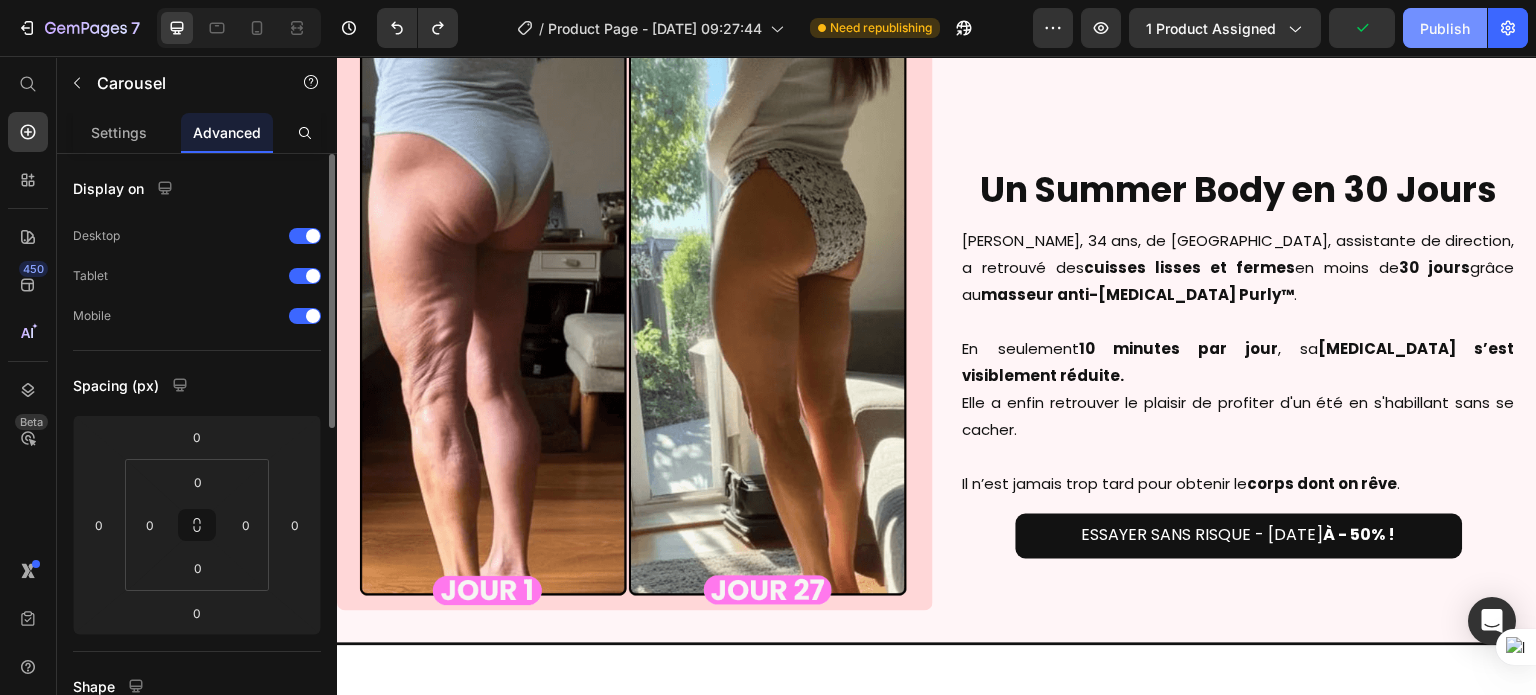 click on "Publish" at bounding box center [1445, 28] 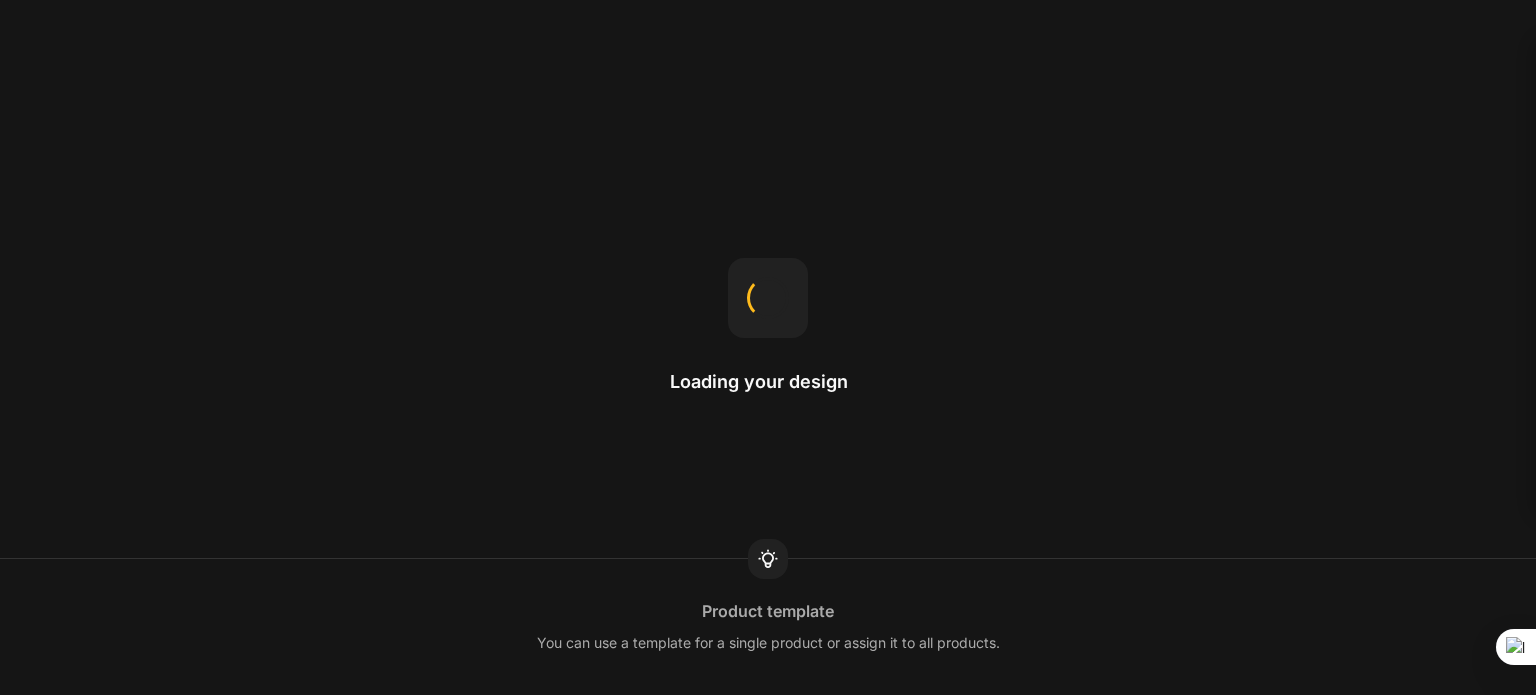 scroll, scrollTop: 0, scrollLeft: 0, axis: both 